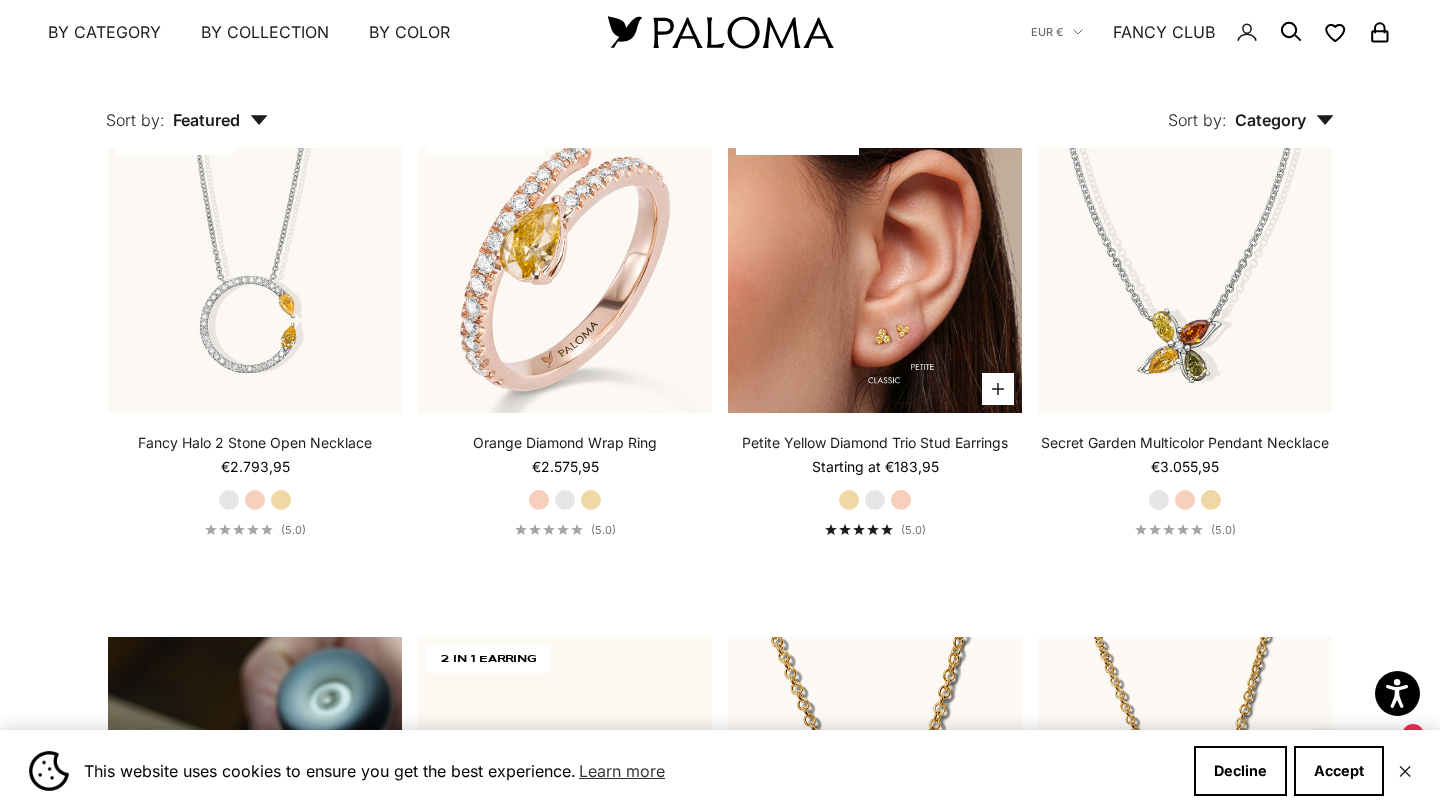 scroll, scrollTop: 804, scrollLeft: 0, axis: vertical 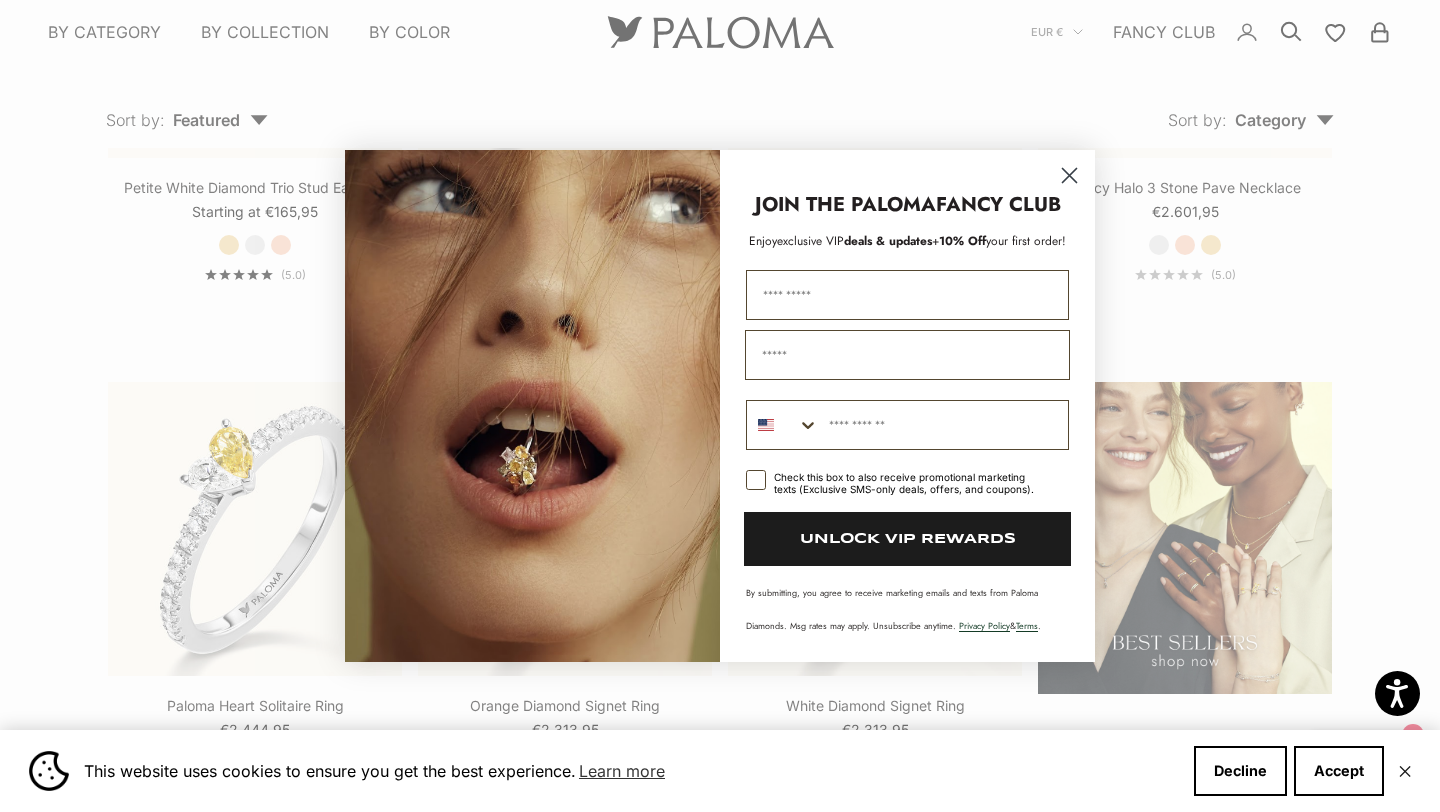 click 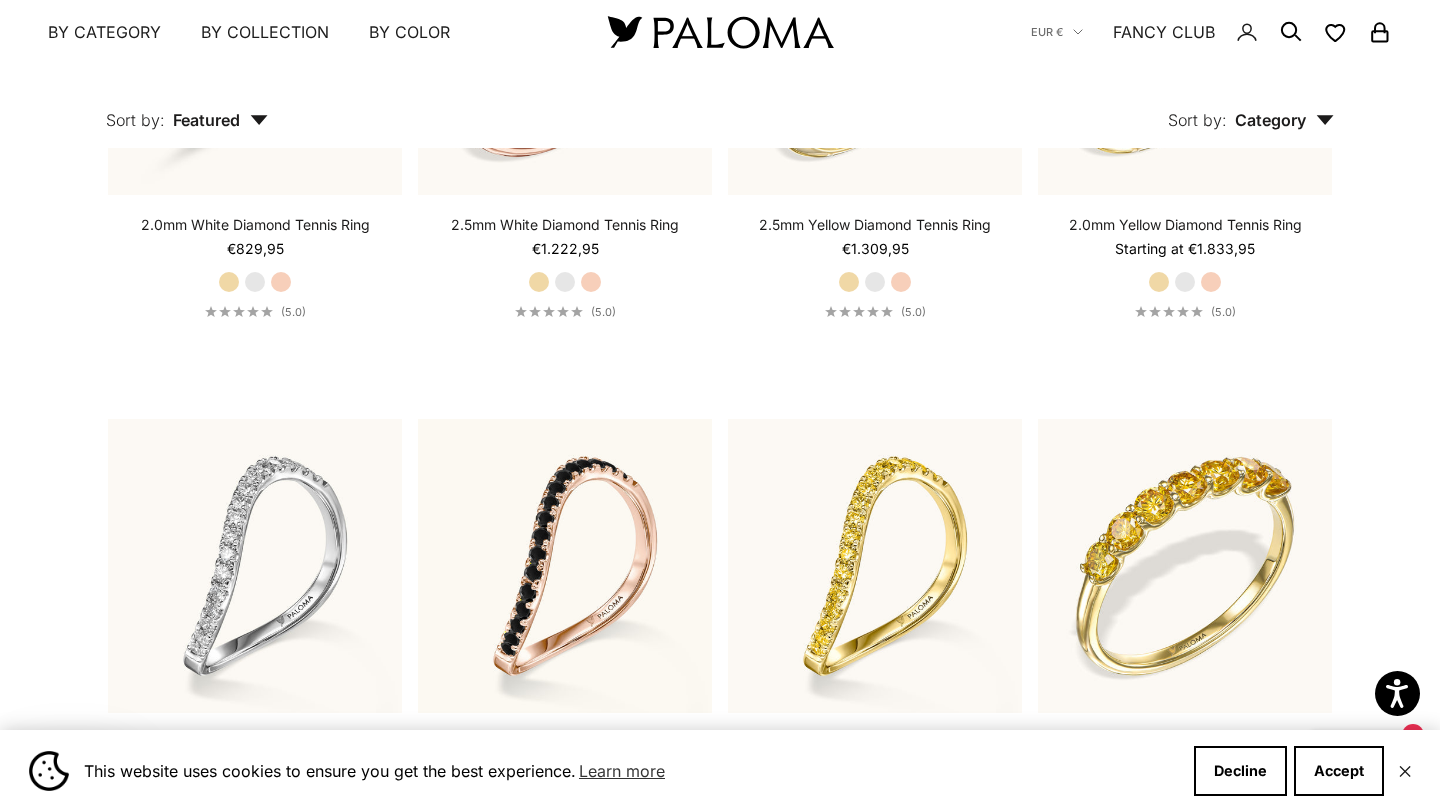 scroll, scrollTop: 5859, scrollLeft: 0, axis: vertical 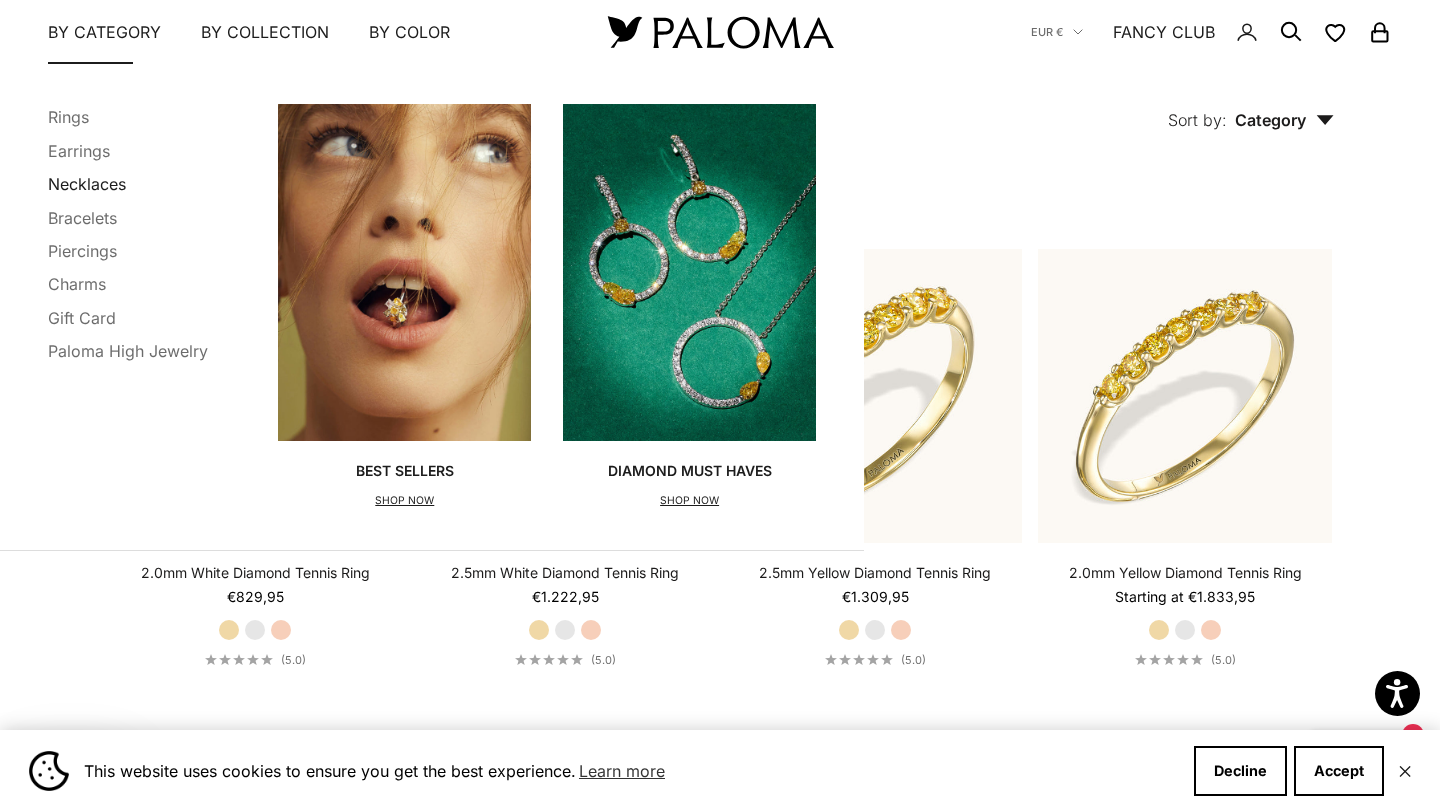 click on "Necklaces" at bounding box center (87, 184) 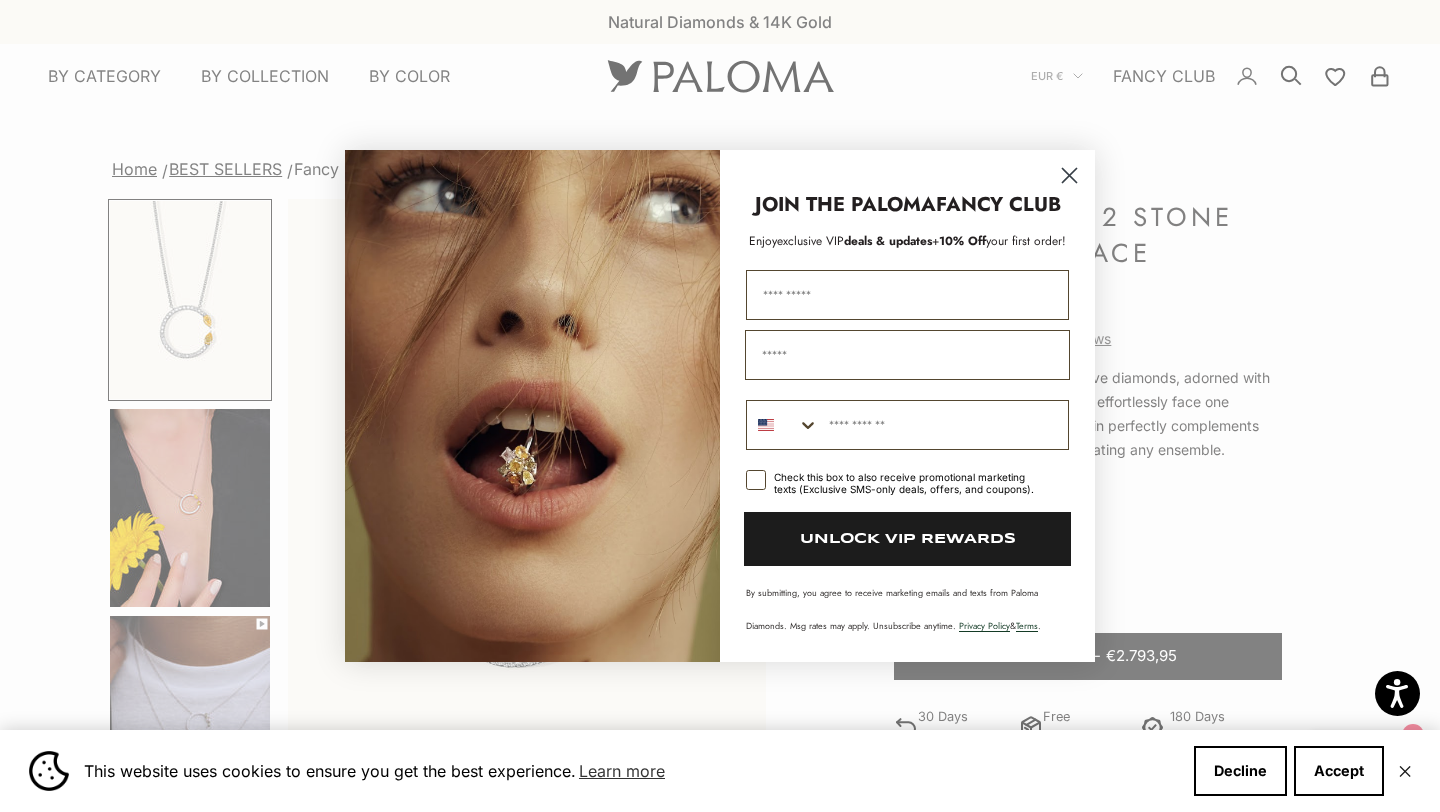 scroll, scrollTop: 0, scrollLeft: 0, axis: both 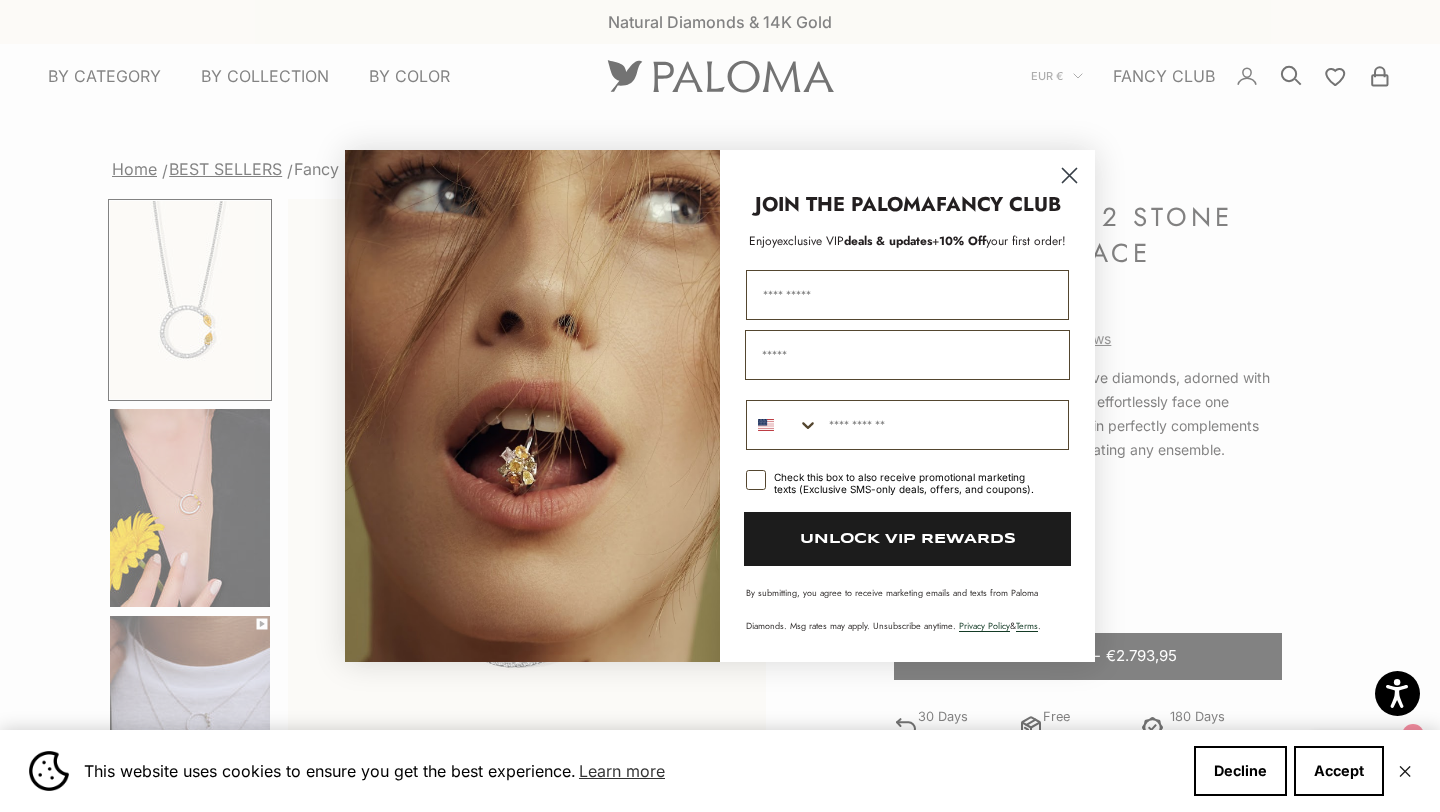 click 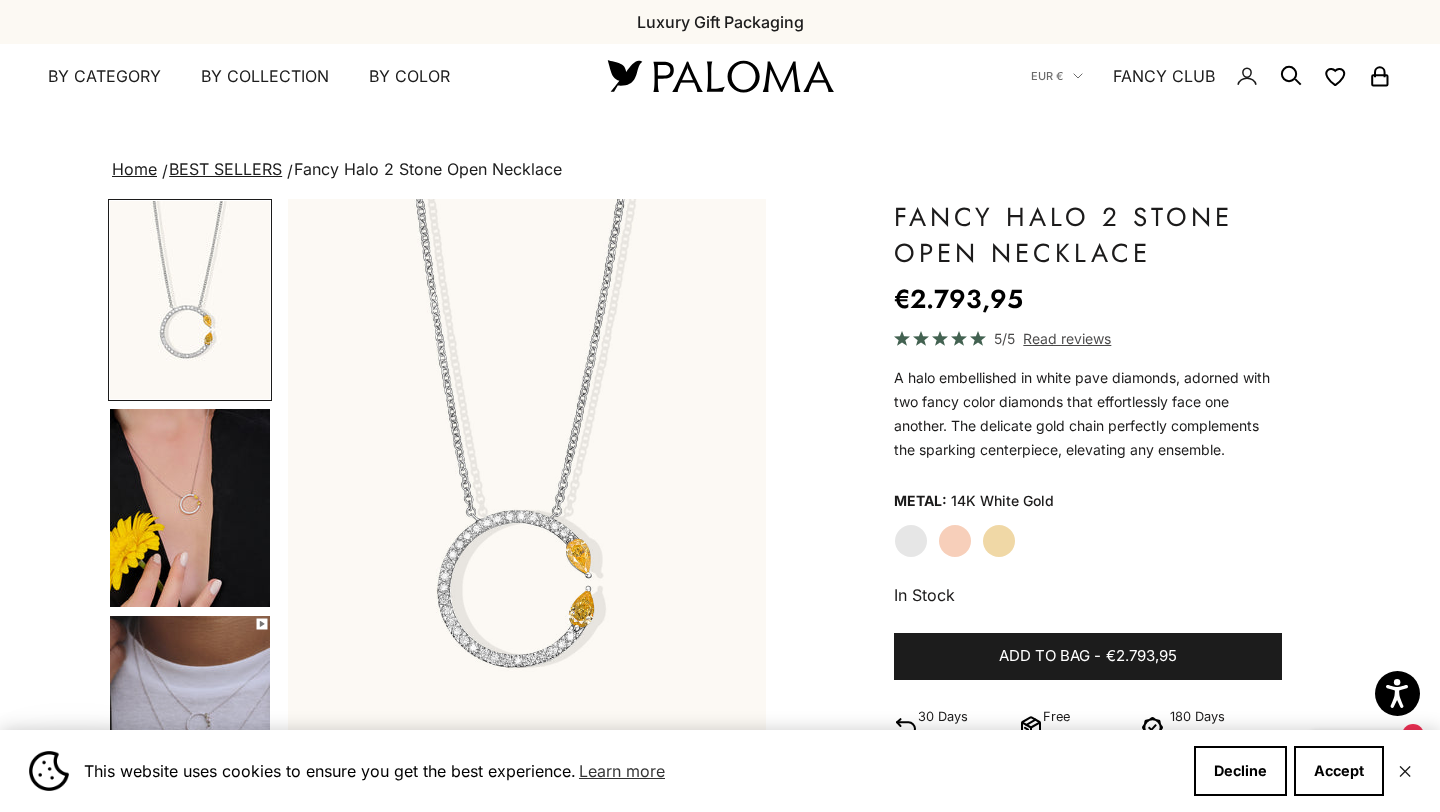 click on "Read reviews" 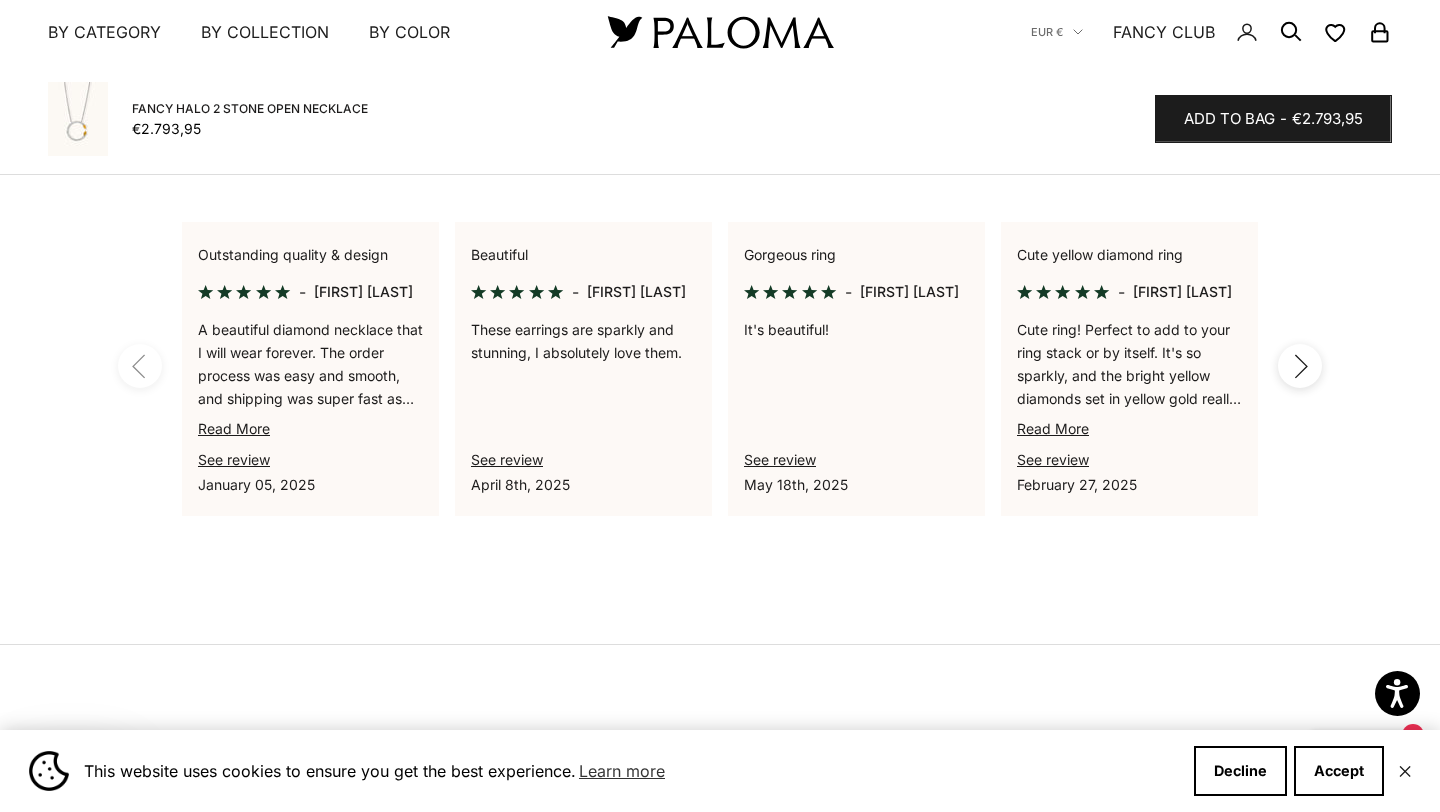 scroll, scrollTop: 1296, scrollLeft: 0, axis: vertical 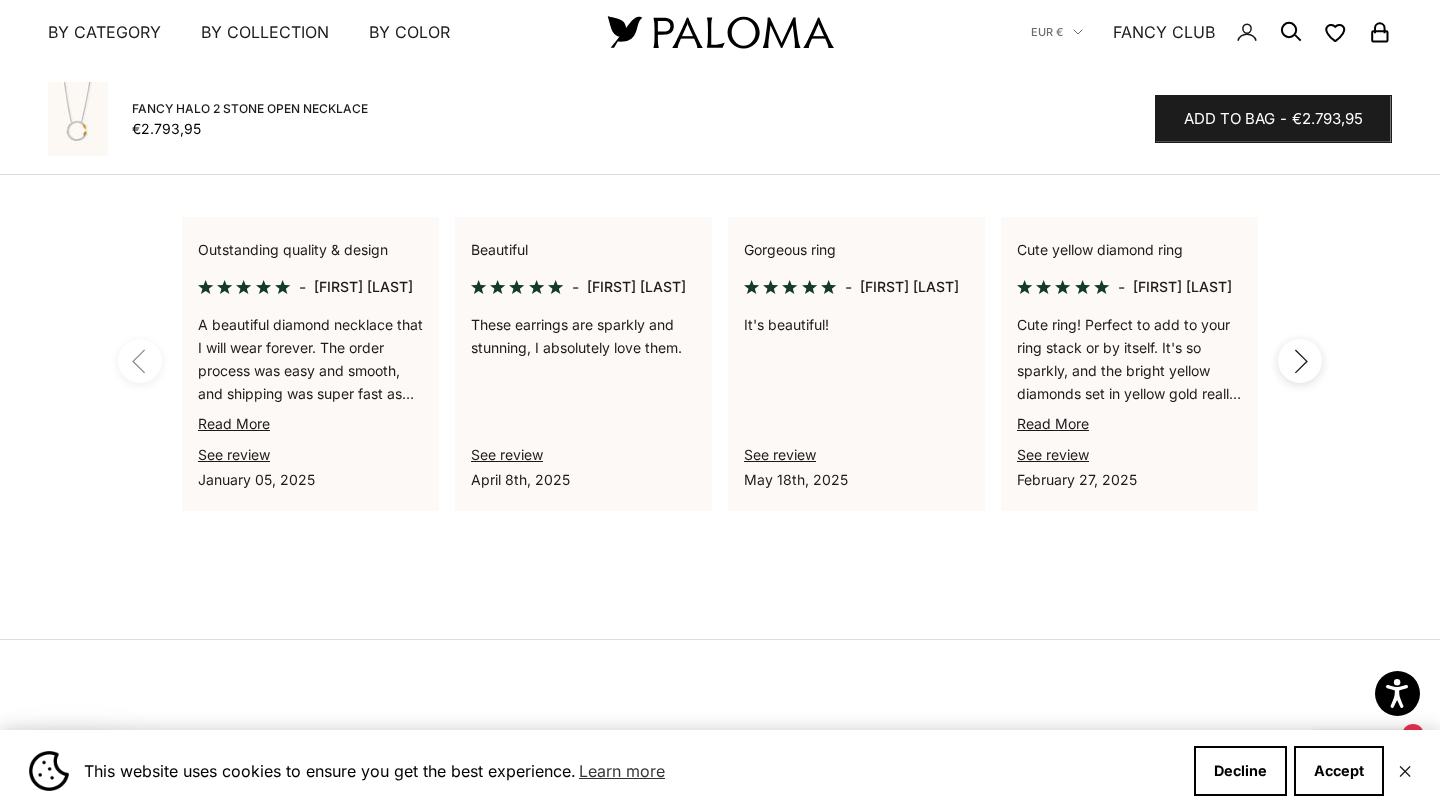 click on "Outstanding quality & design
-
Michelle Poon
A beautiful diamond necklace that I will wear forever. The order process was easy and smooth, and shipping was super fast as well. Also, it came in a stunning box that I now use to store my jewelry pieces.
Read More
See review
January 05, 2025" at bounding box center (310, 364) 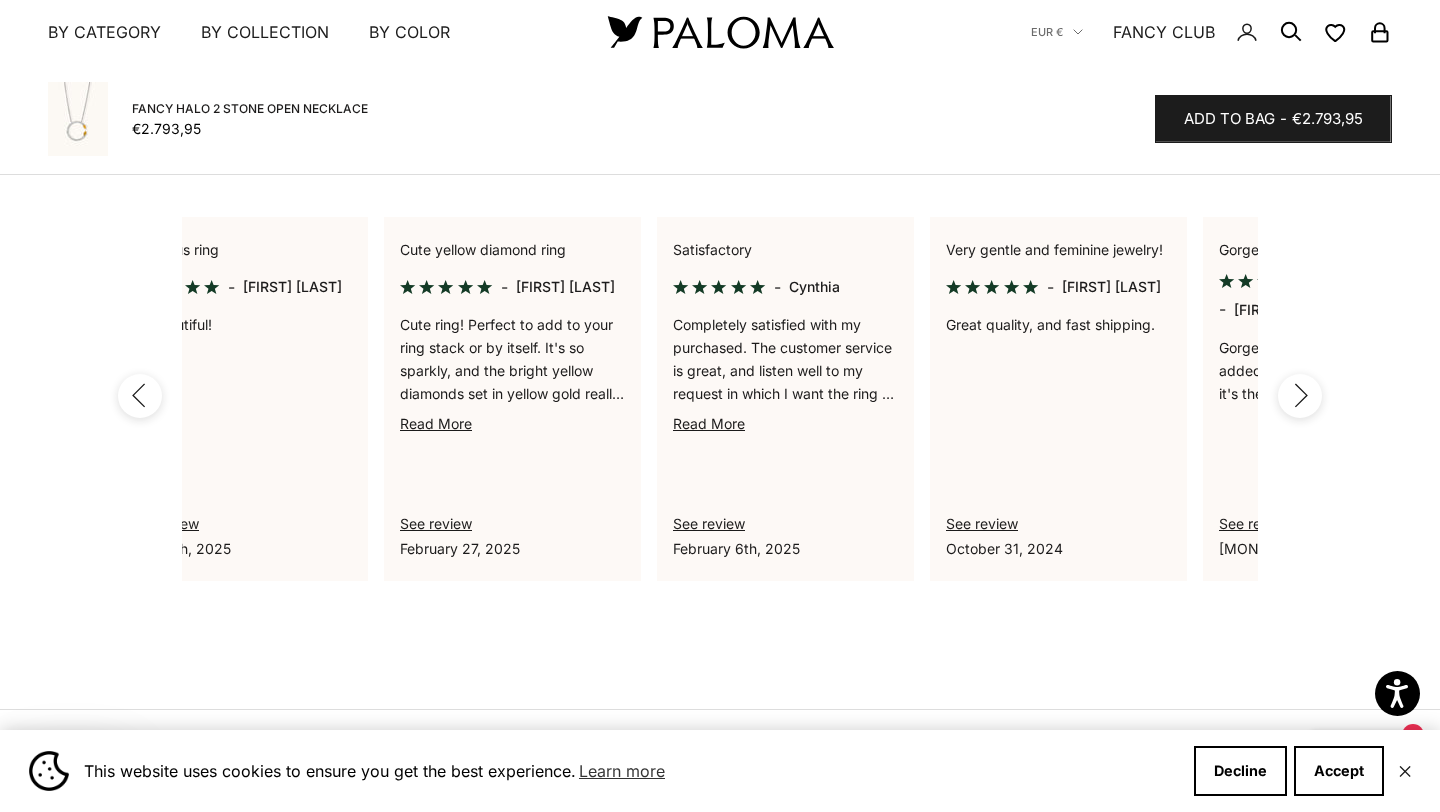 scroll, scrollTop: 0, scrollLeft: 546, axis: horizontal 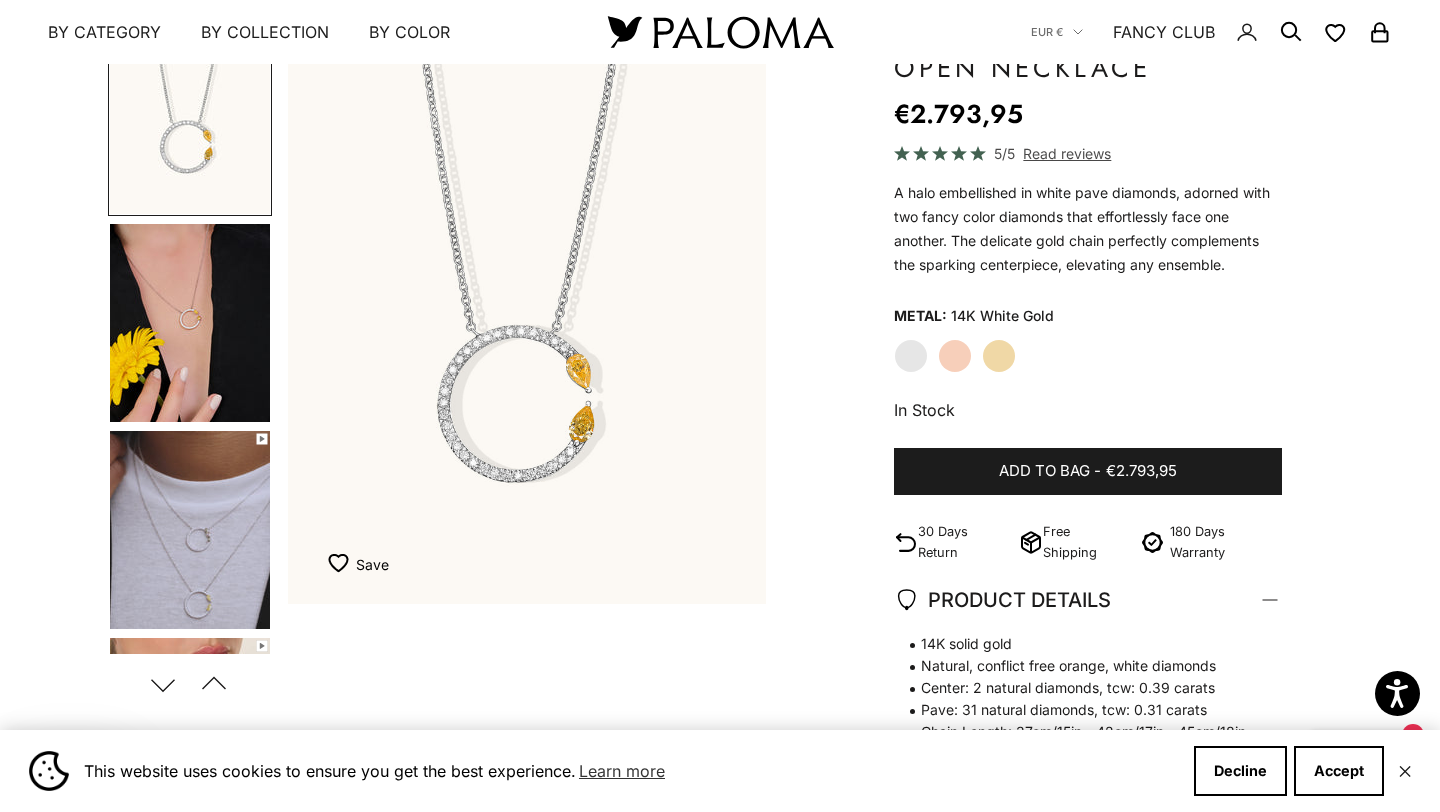 click at bounding box center [190, 323] 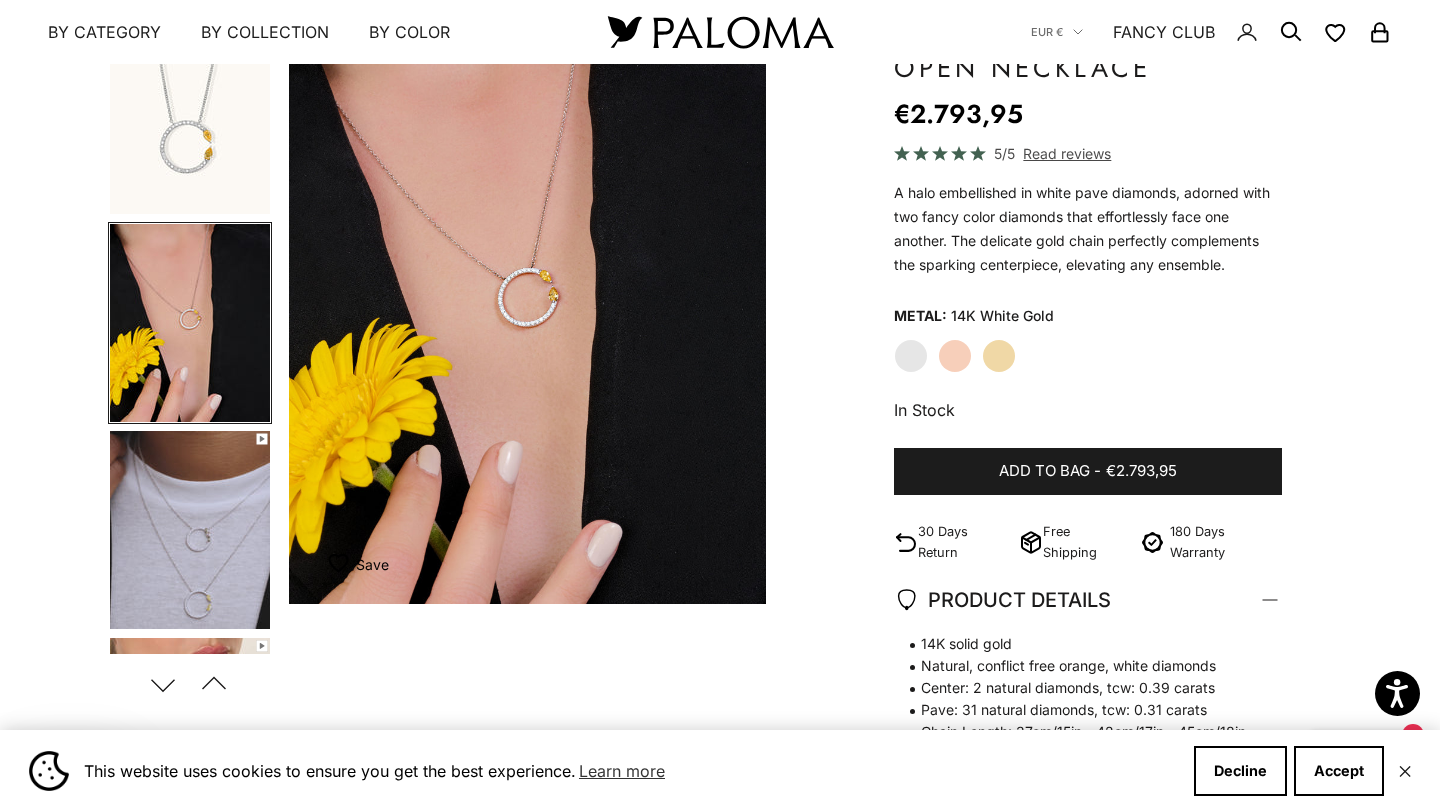 click at bounding box center [190, 530] 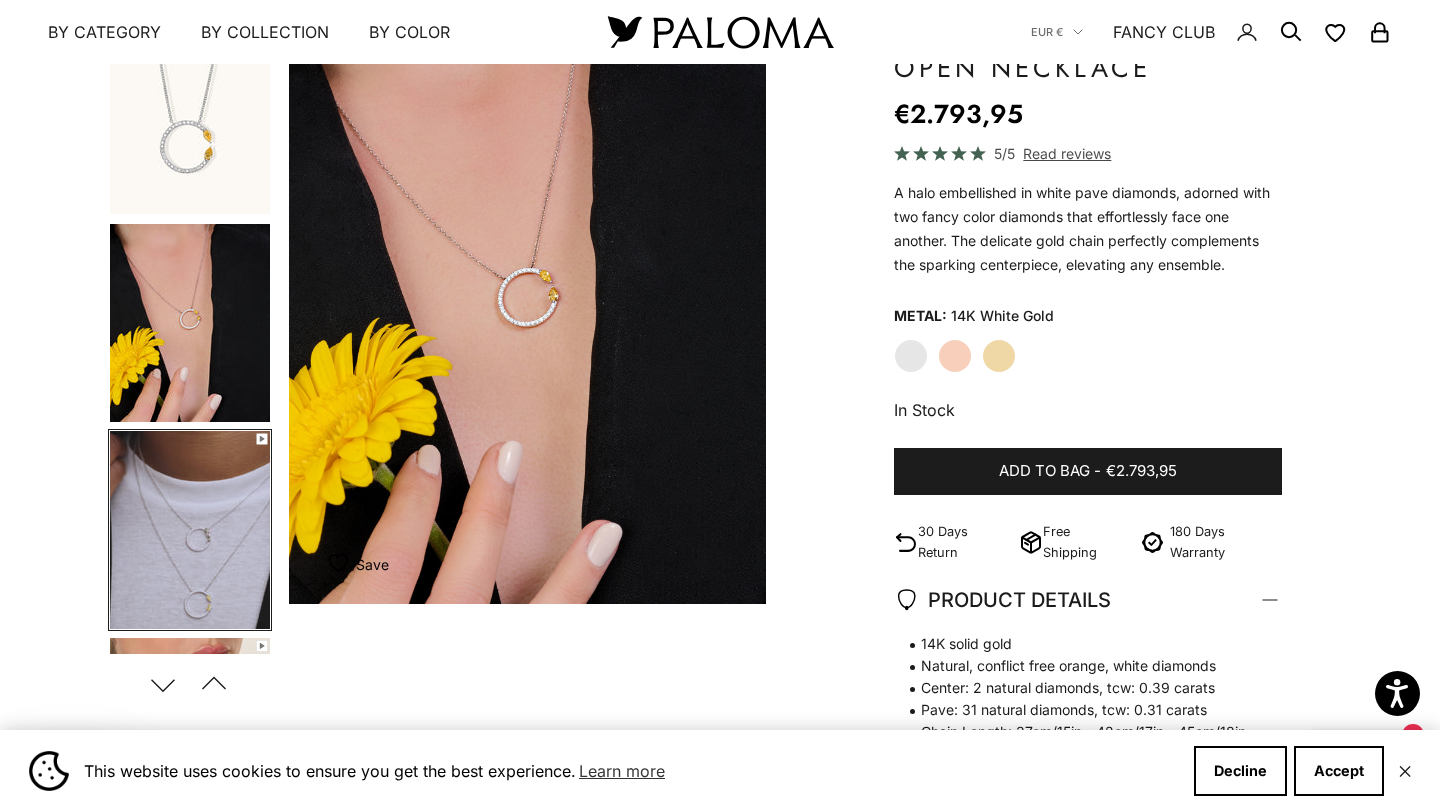 scroll, scrollTop: 0, scrollLeft: 702, axis: horizontal 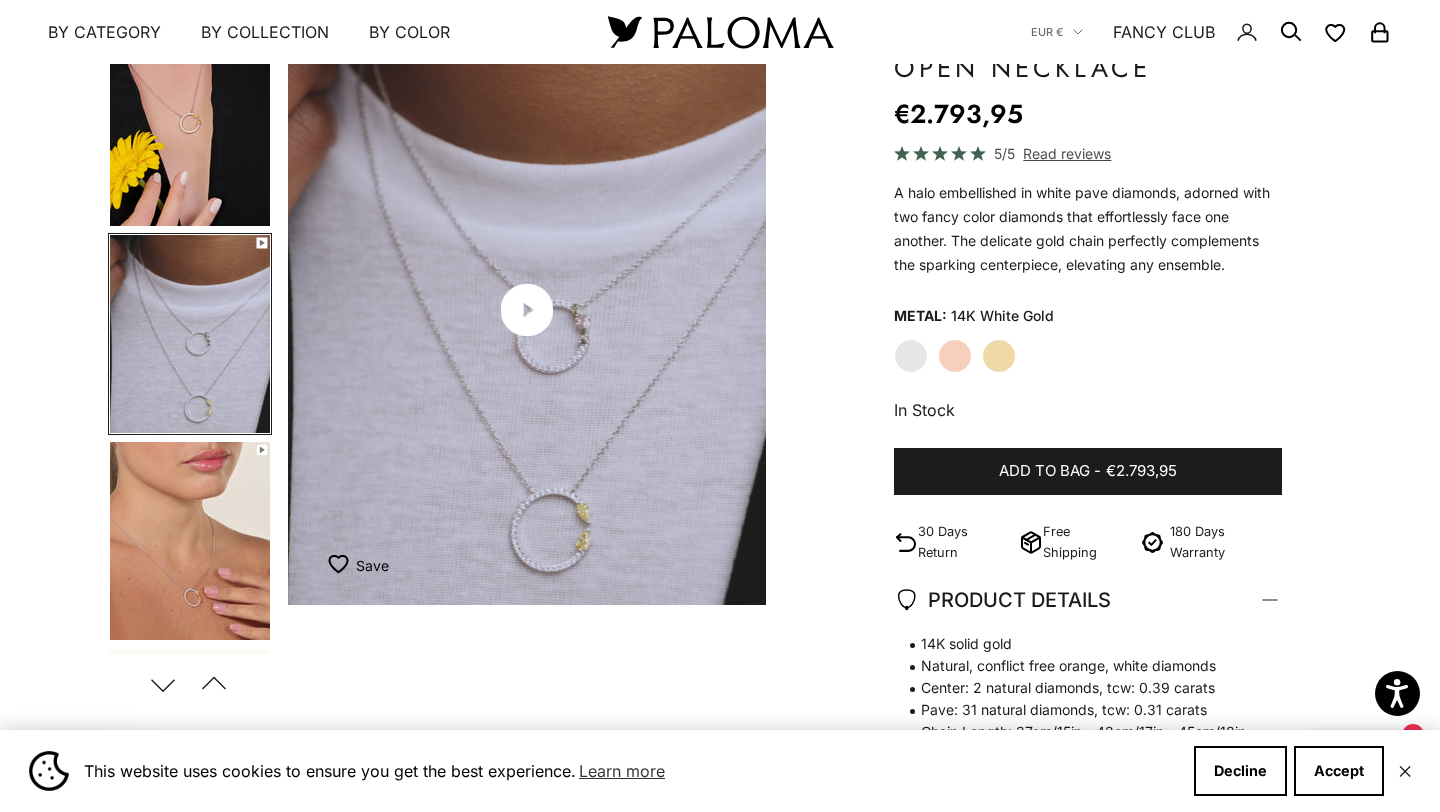 click at bounding box center (527, 309) 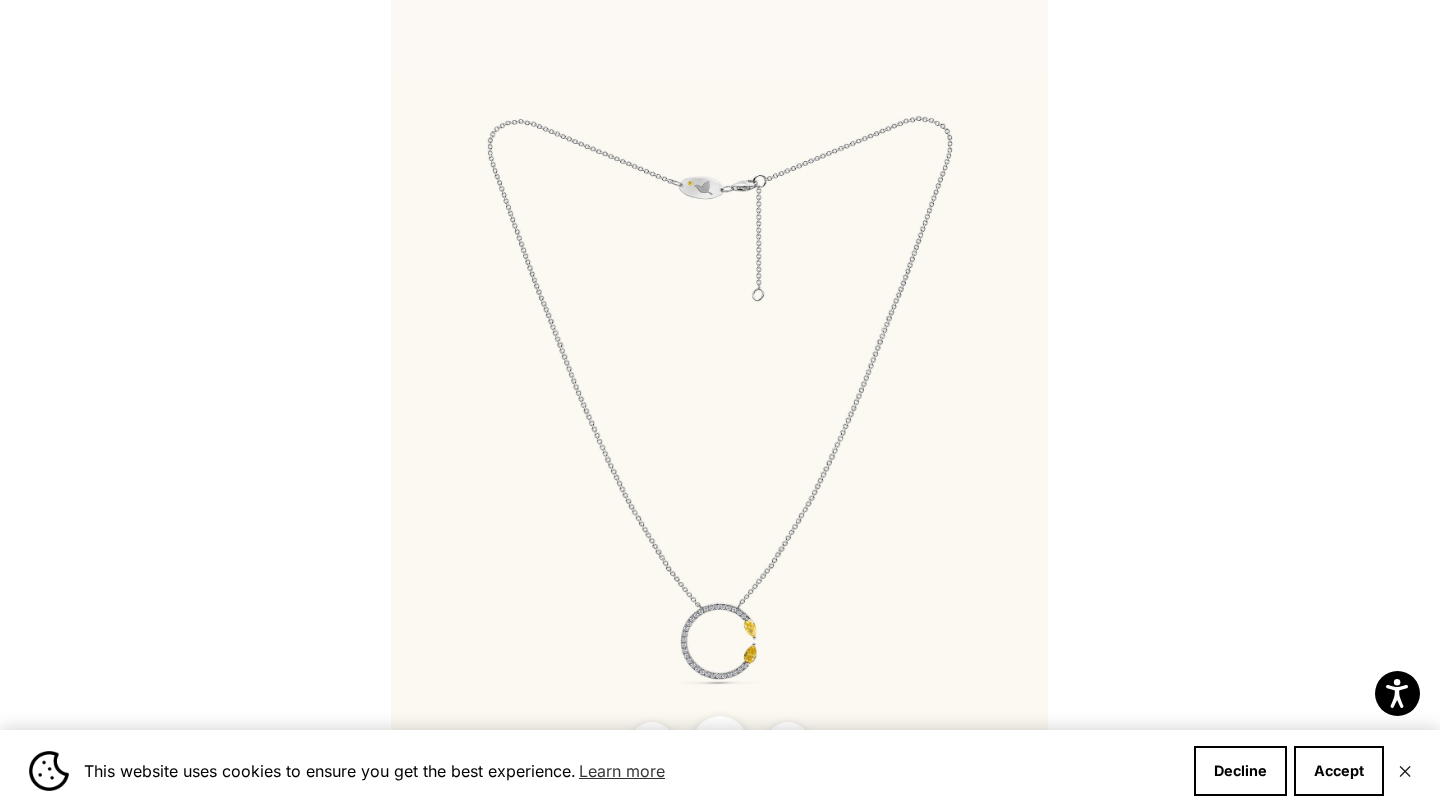 click at bounding box center [719, 406] 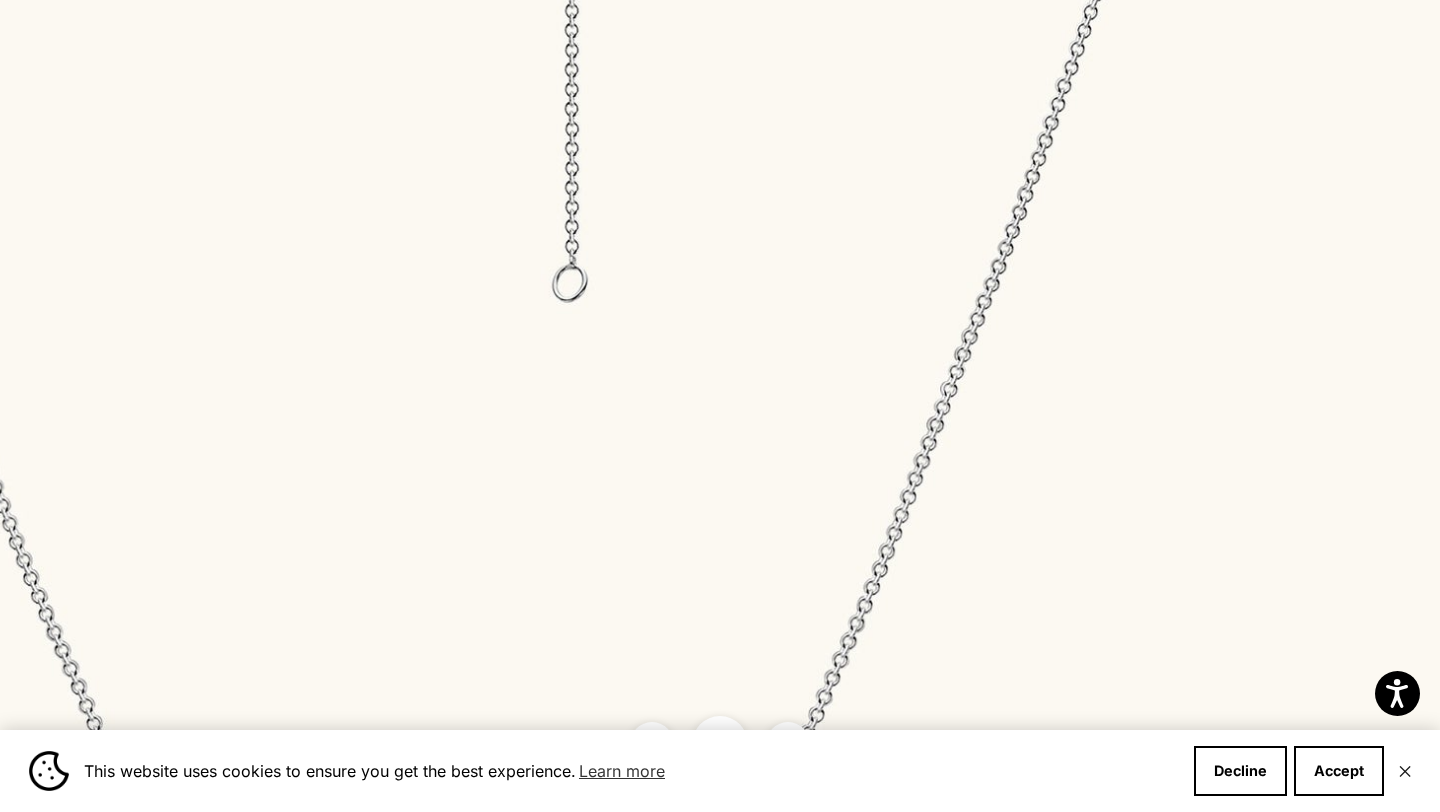 click at bounding box center (454, 617) 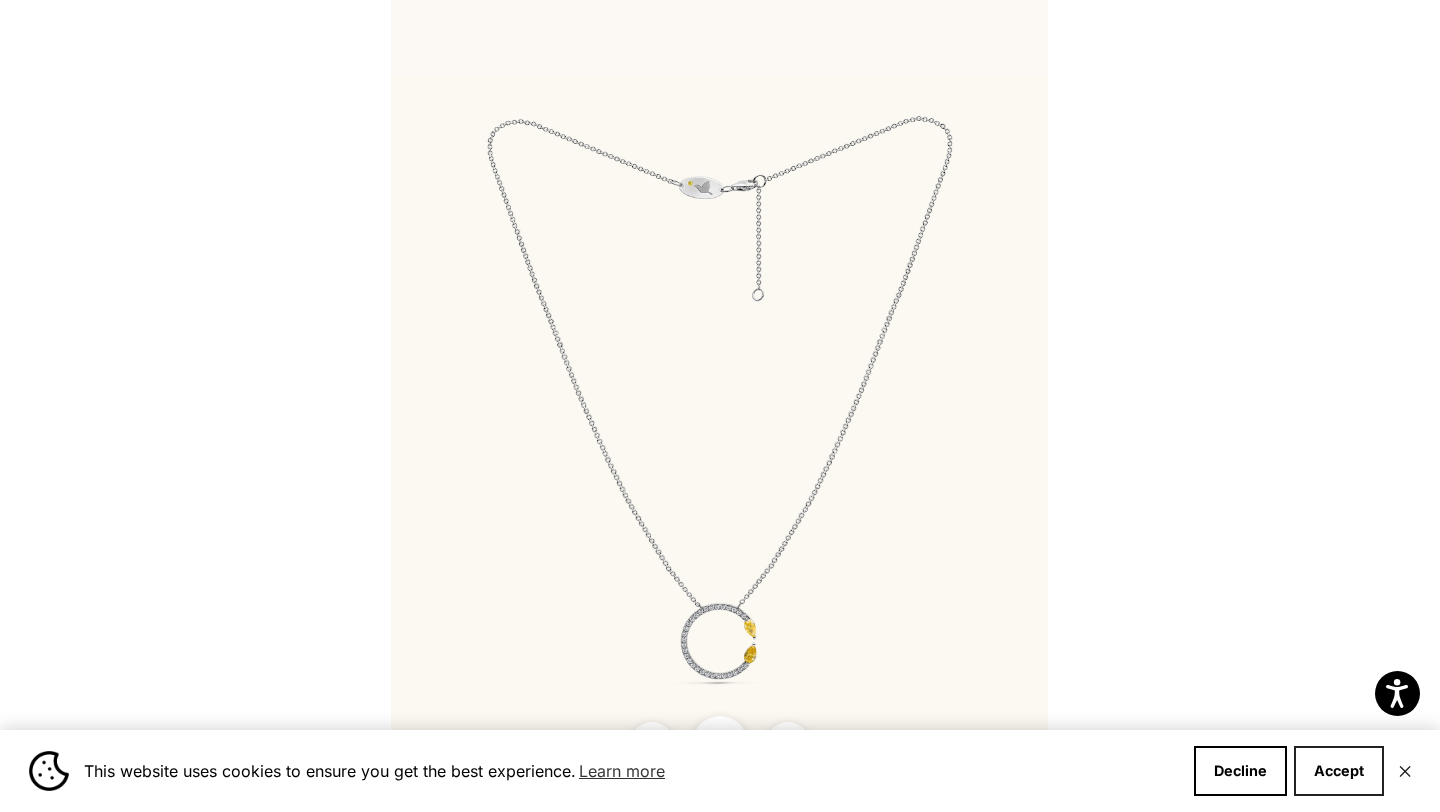 click on "Accept" at bounding box center [1339, 771] 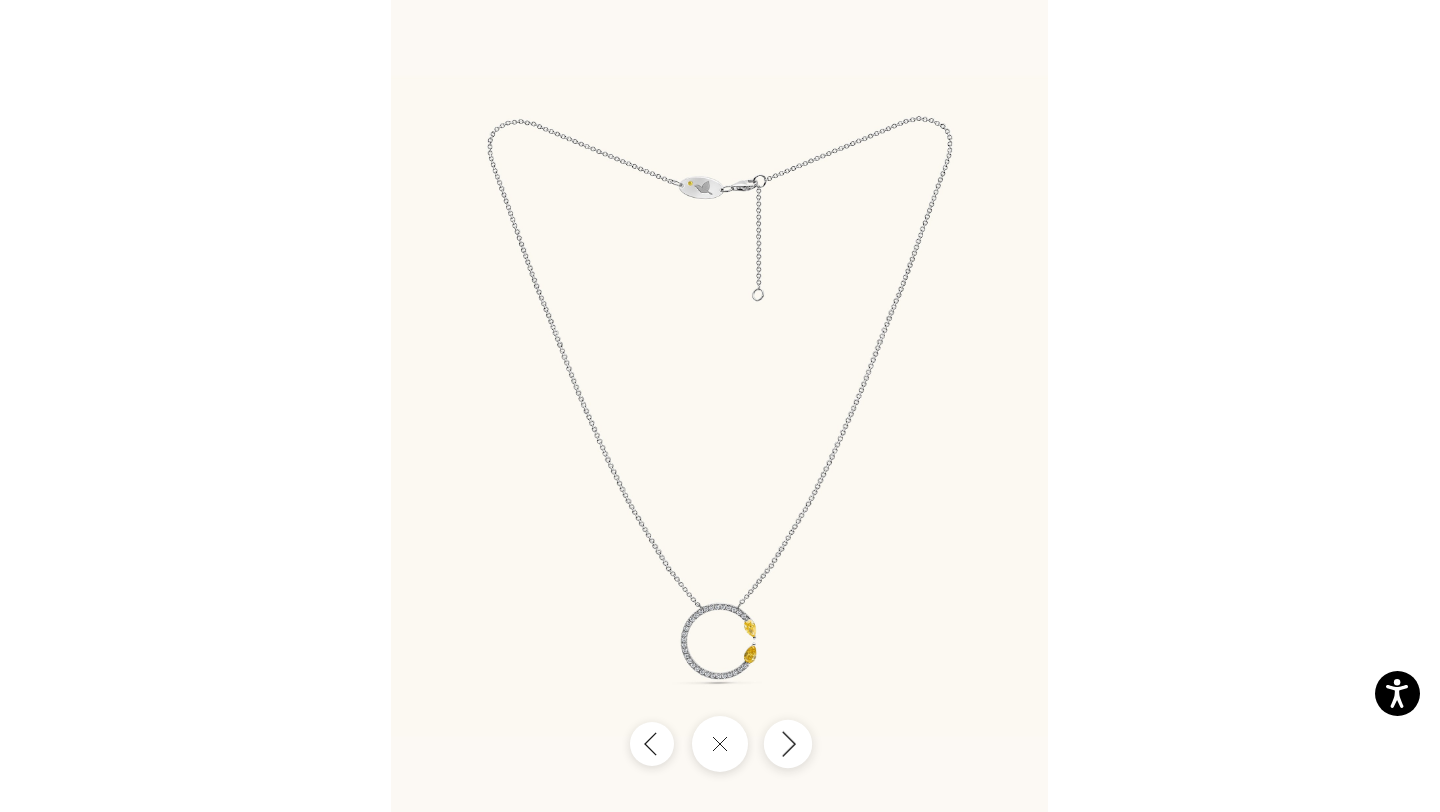 click at bounding box center [788, 744] 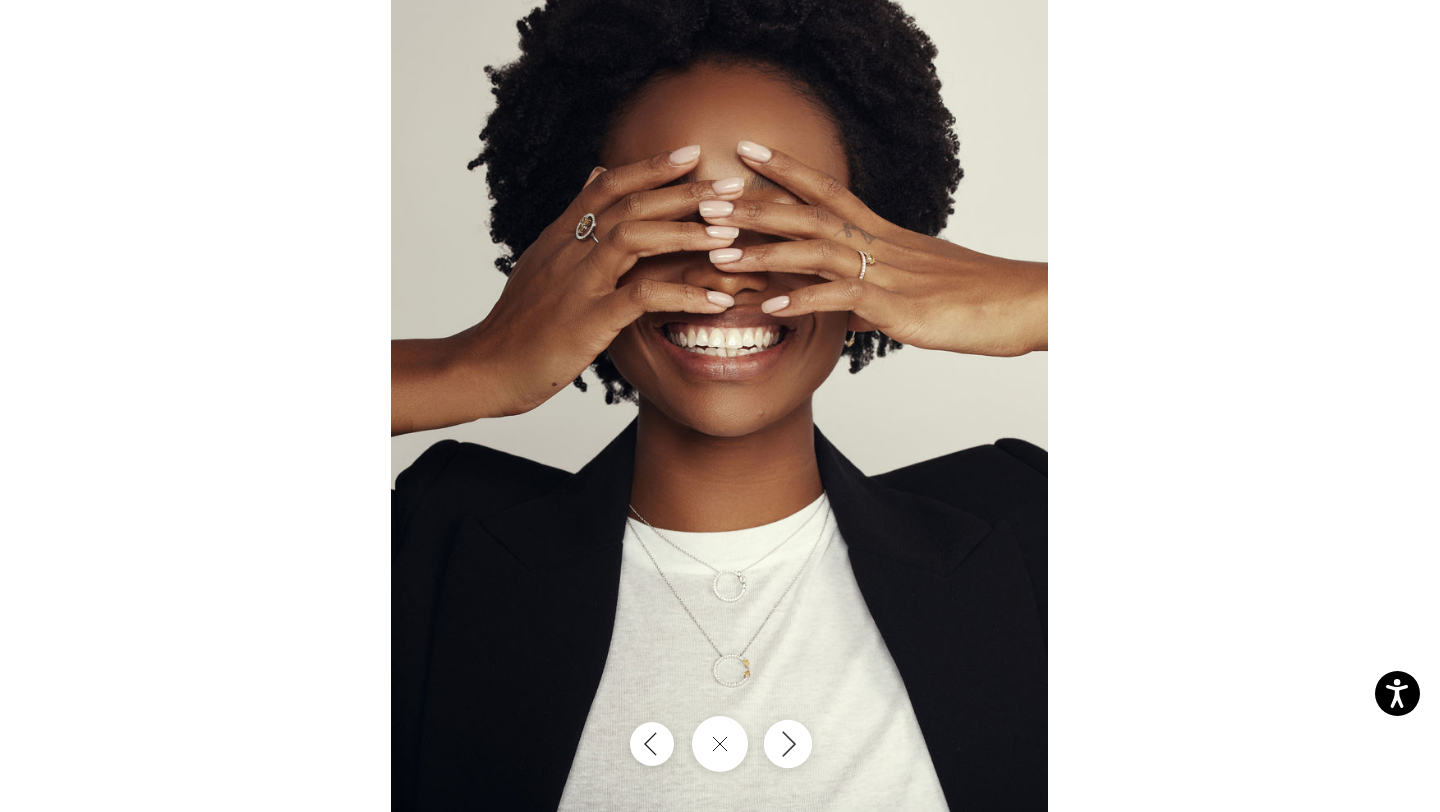 click 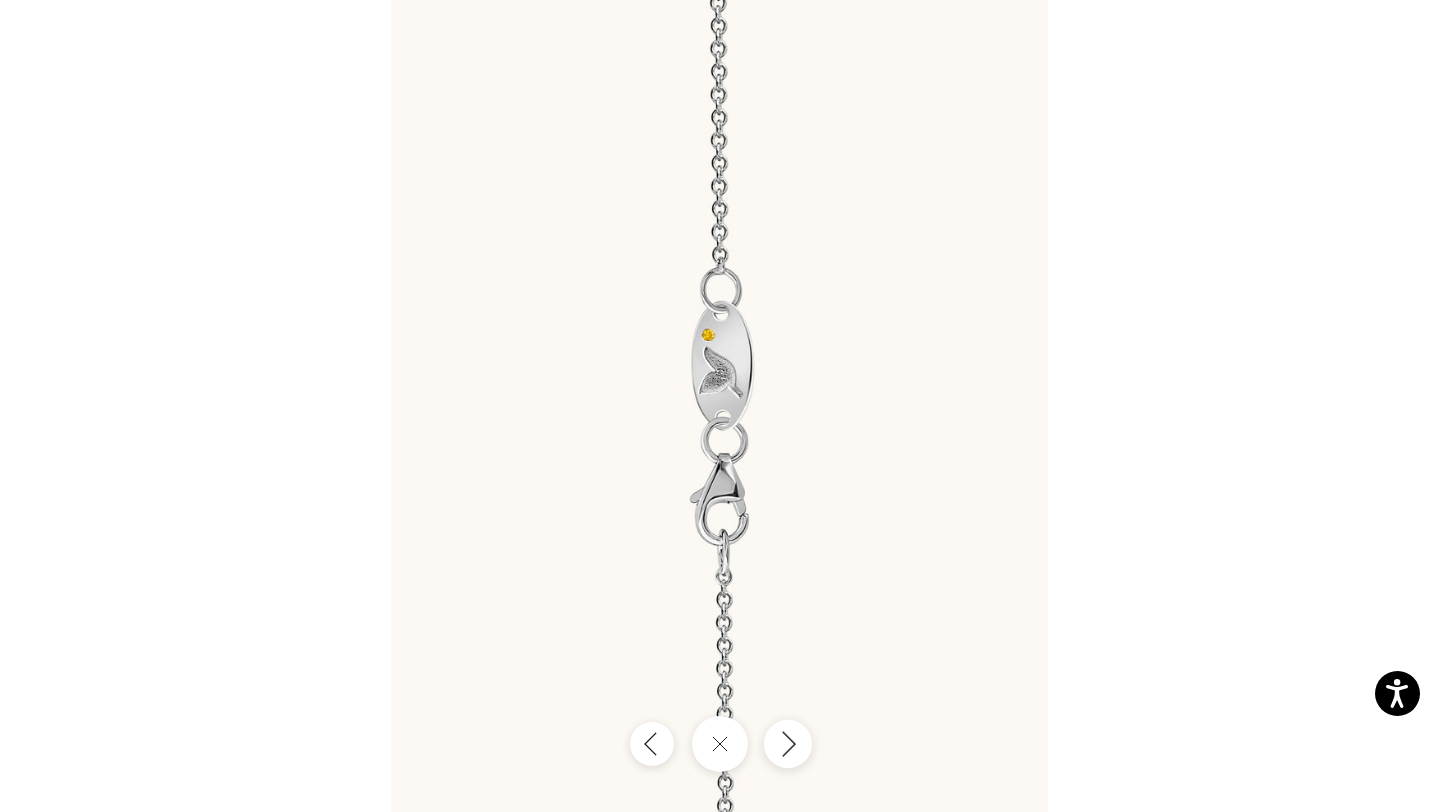 click 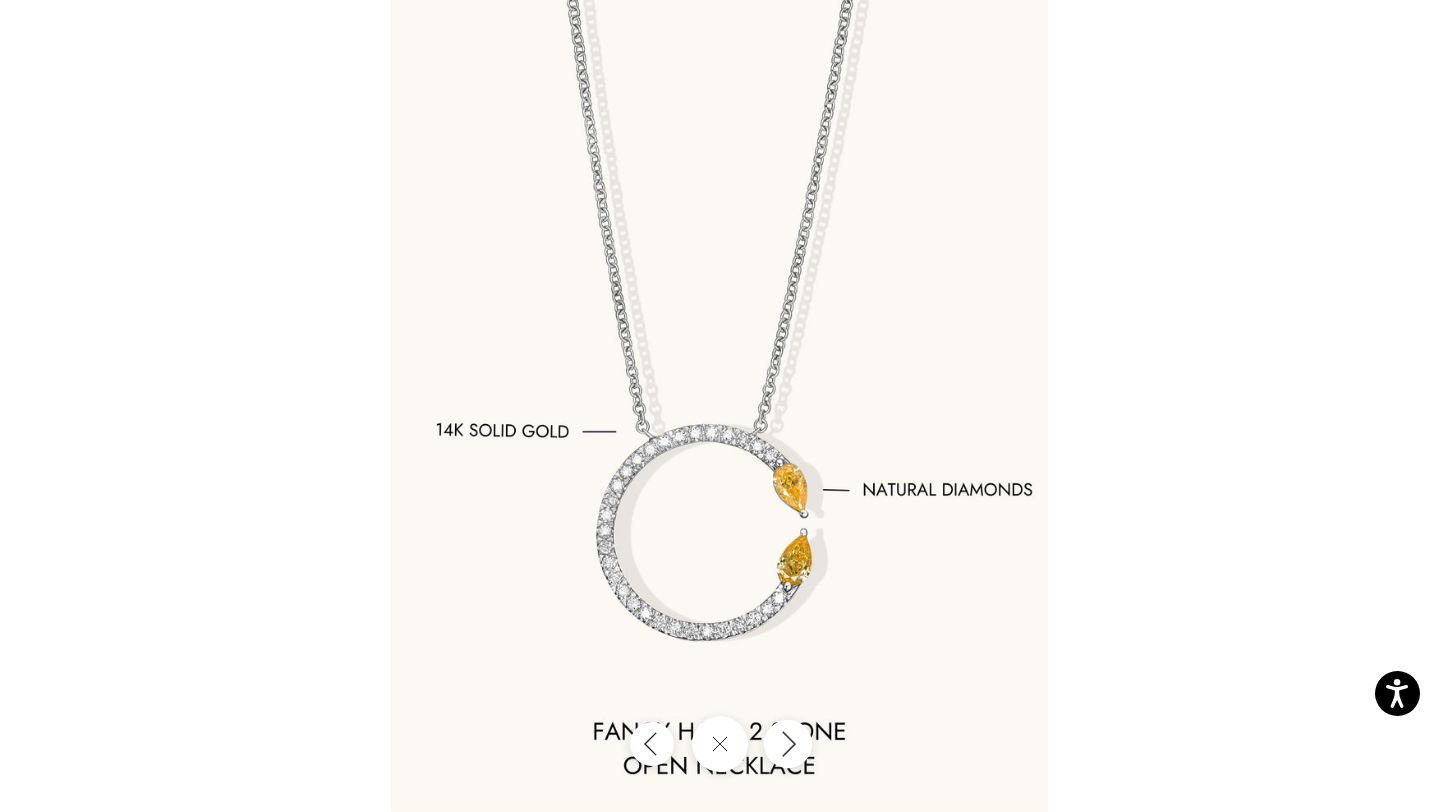 click 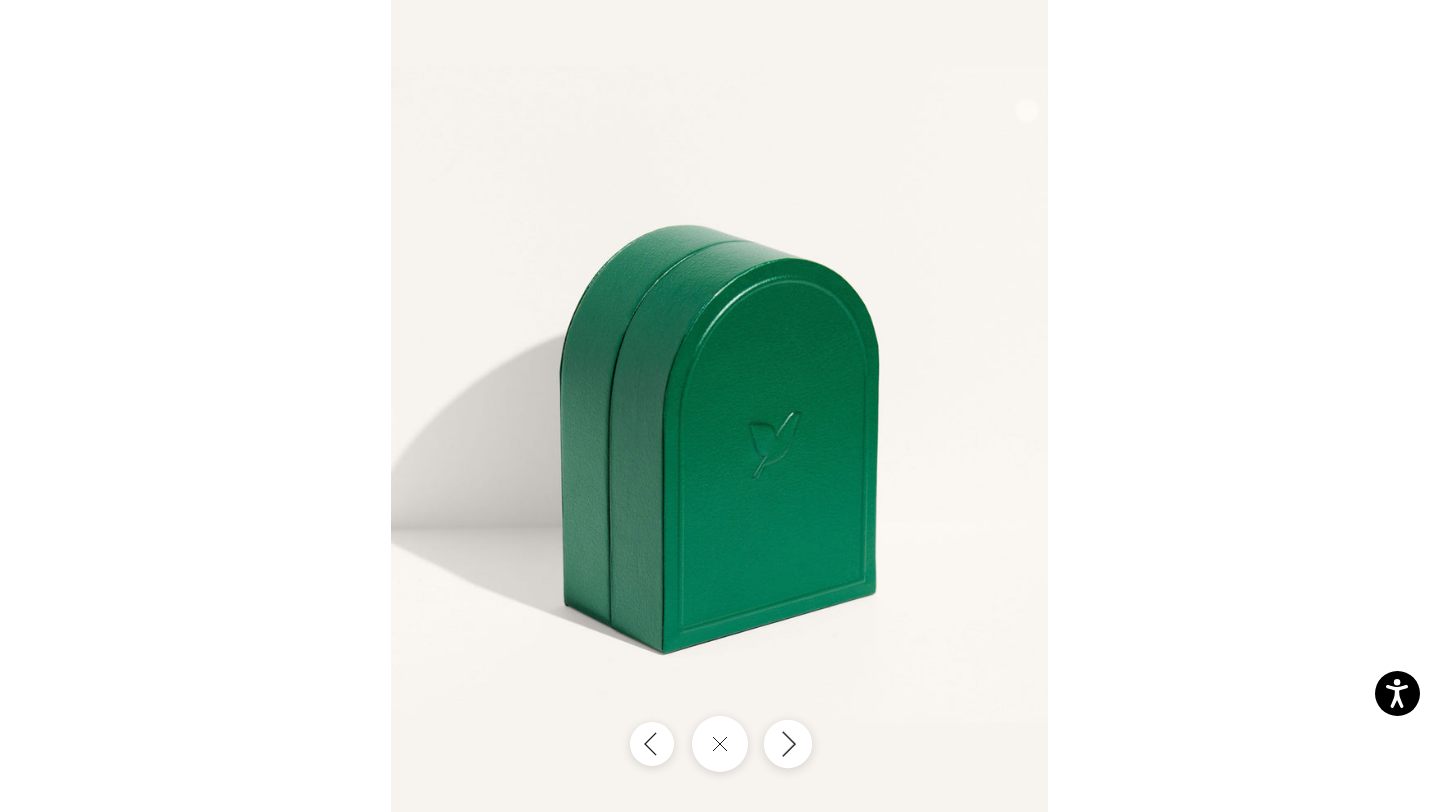 click 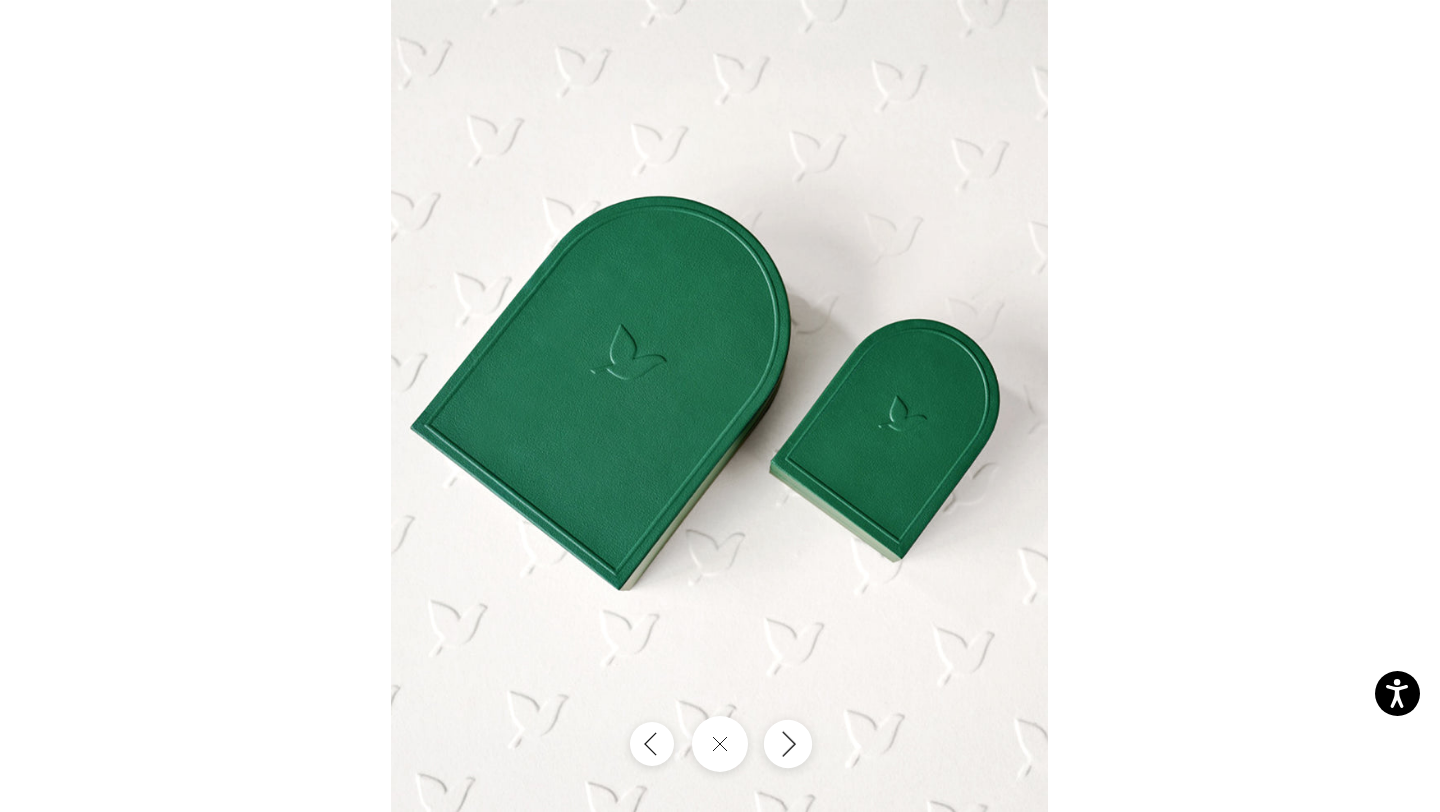 click 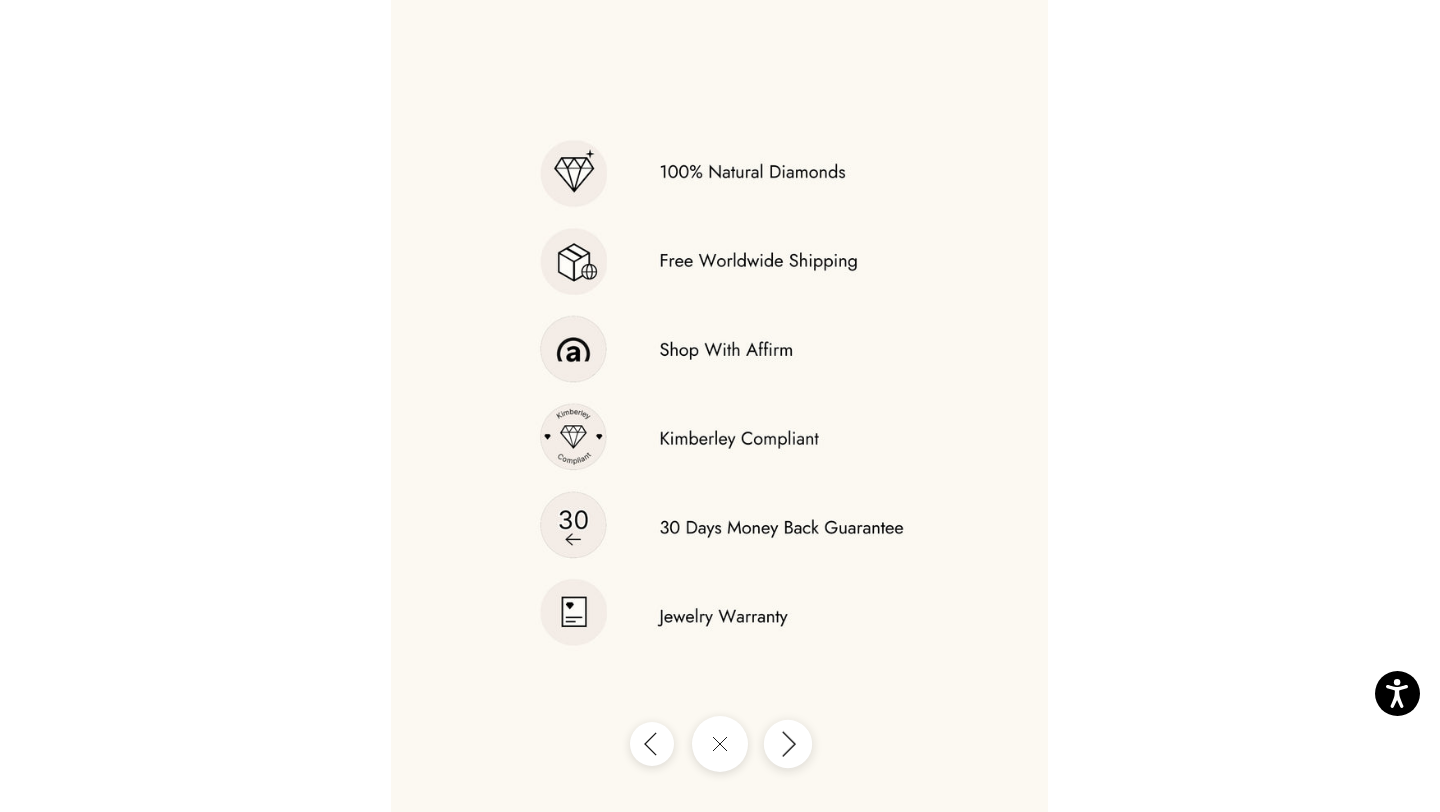 click 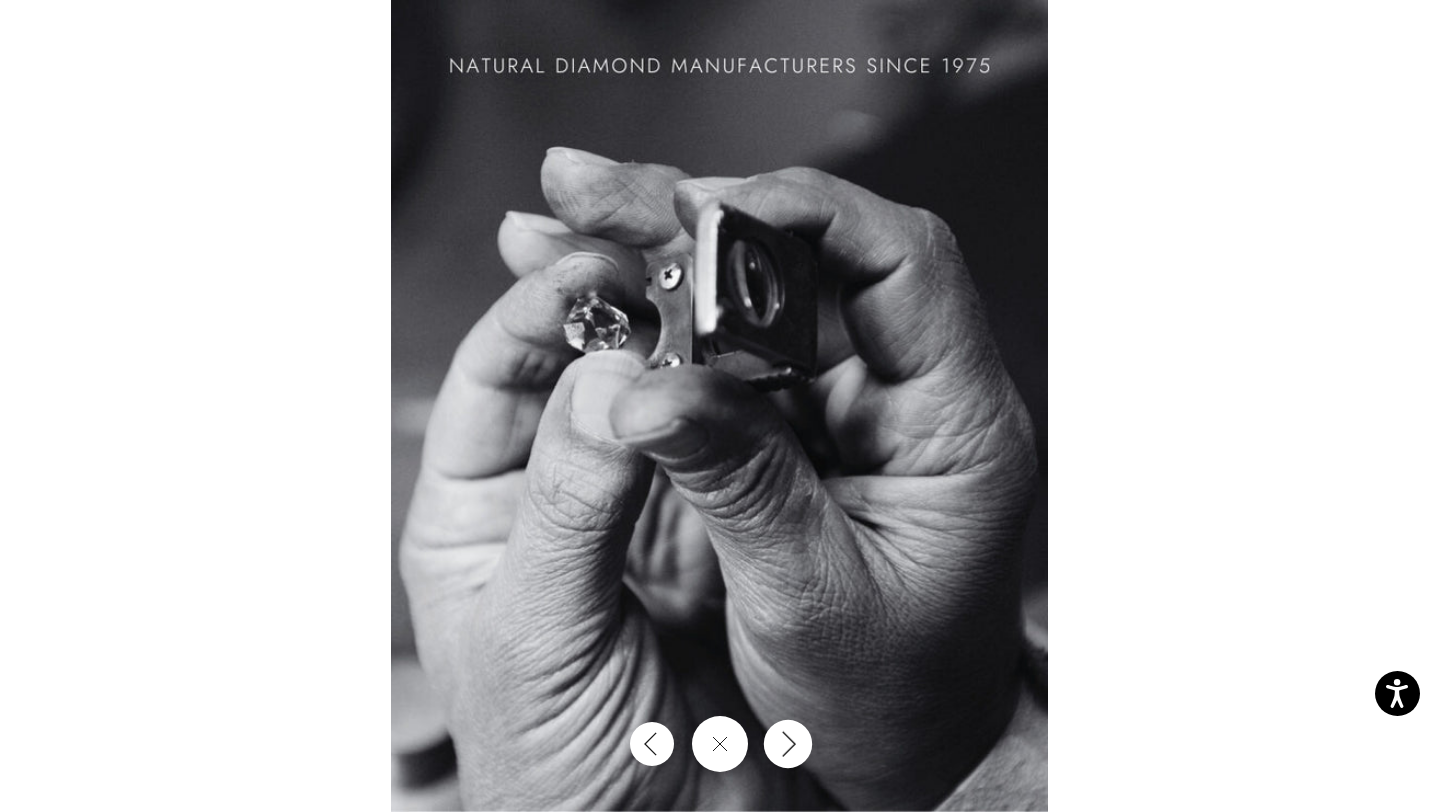 click 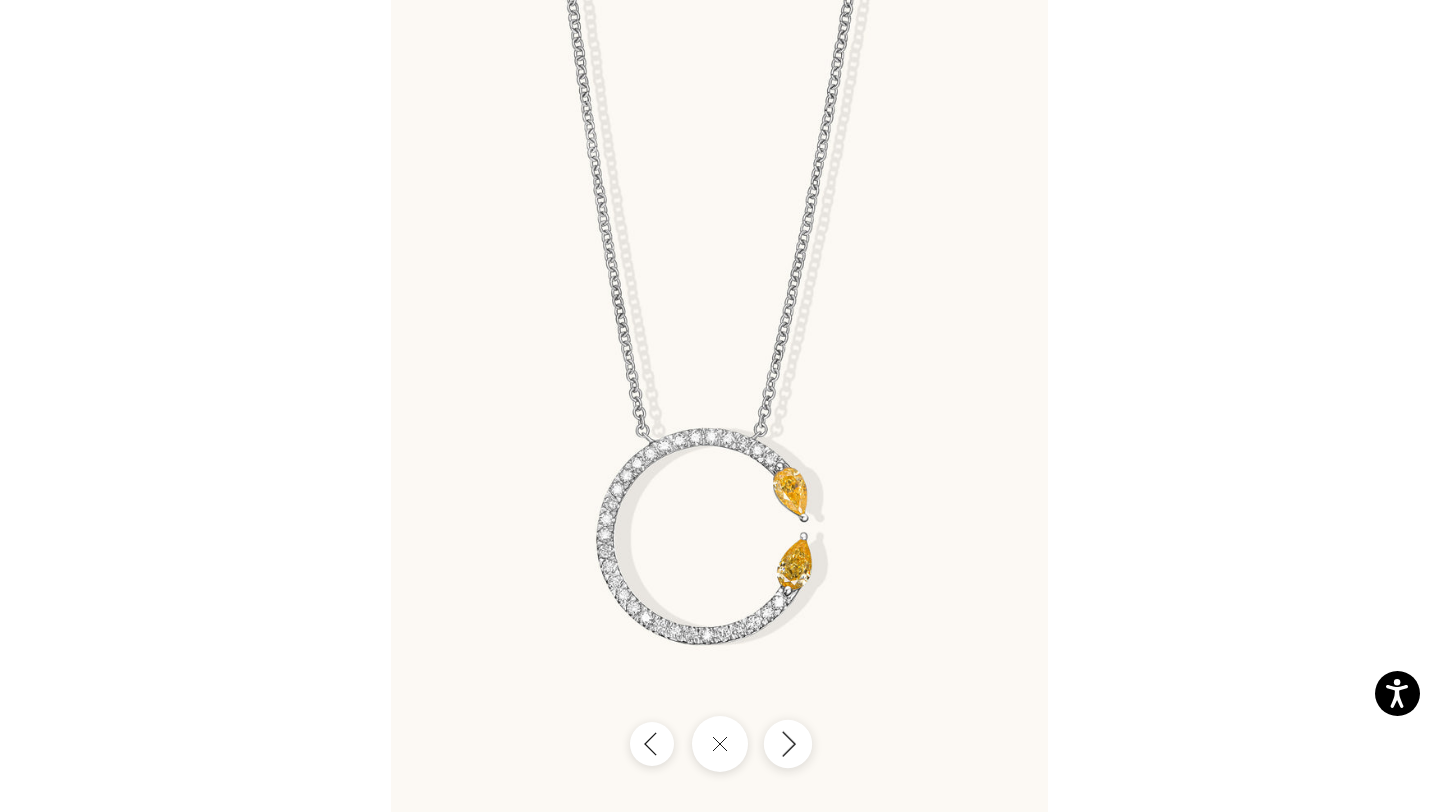 click 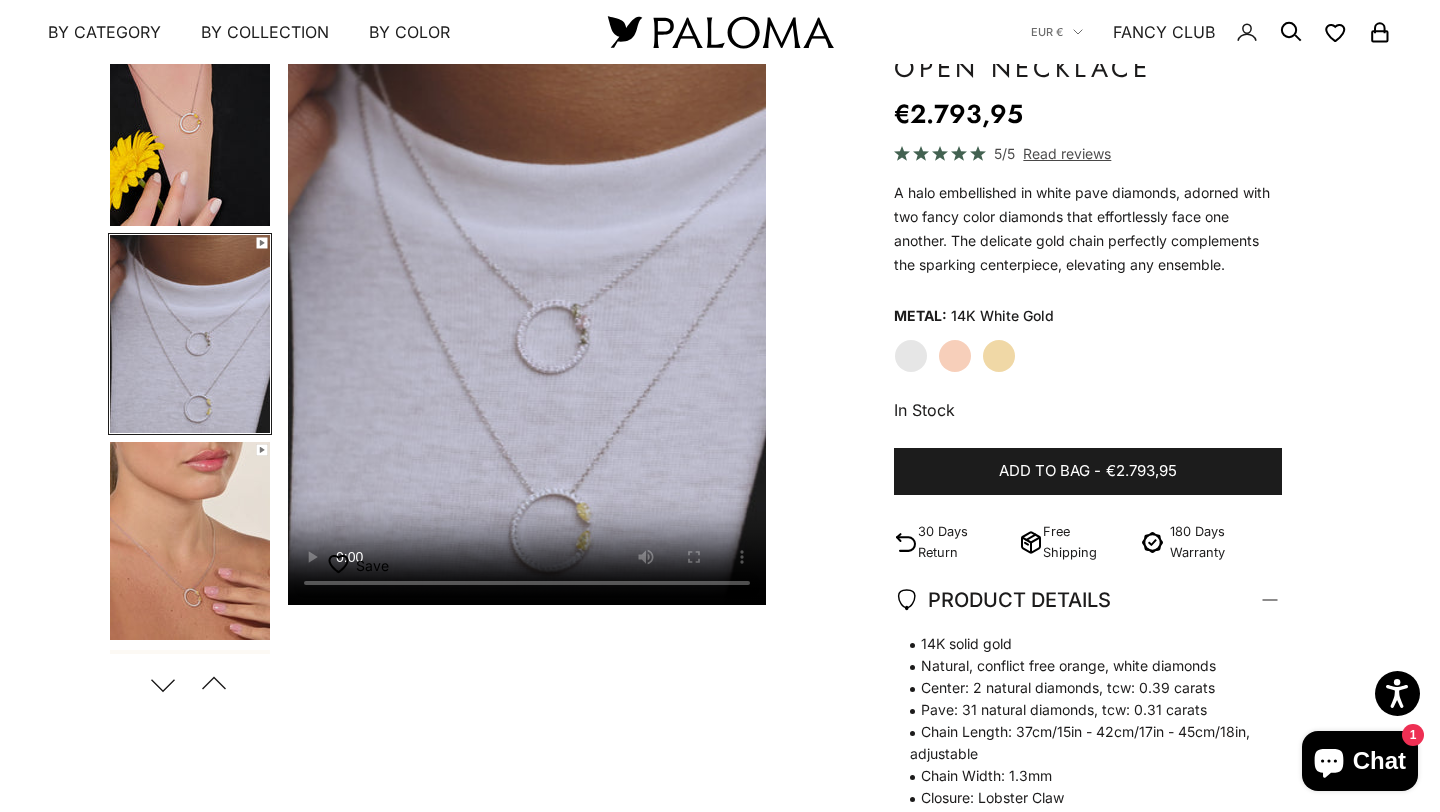click on "Rose Gold" 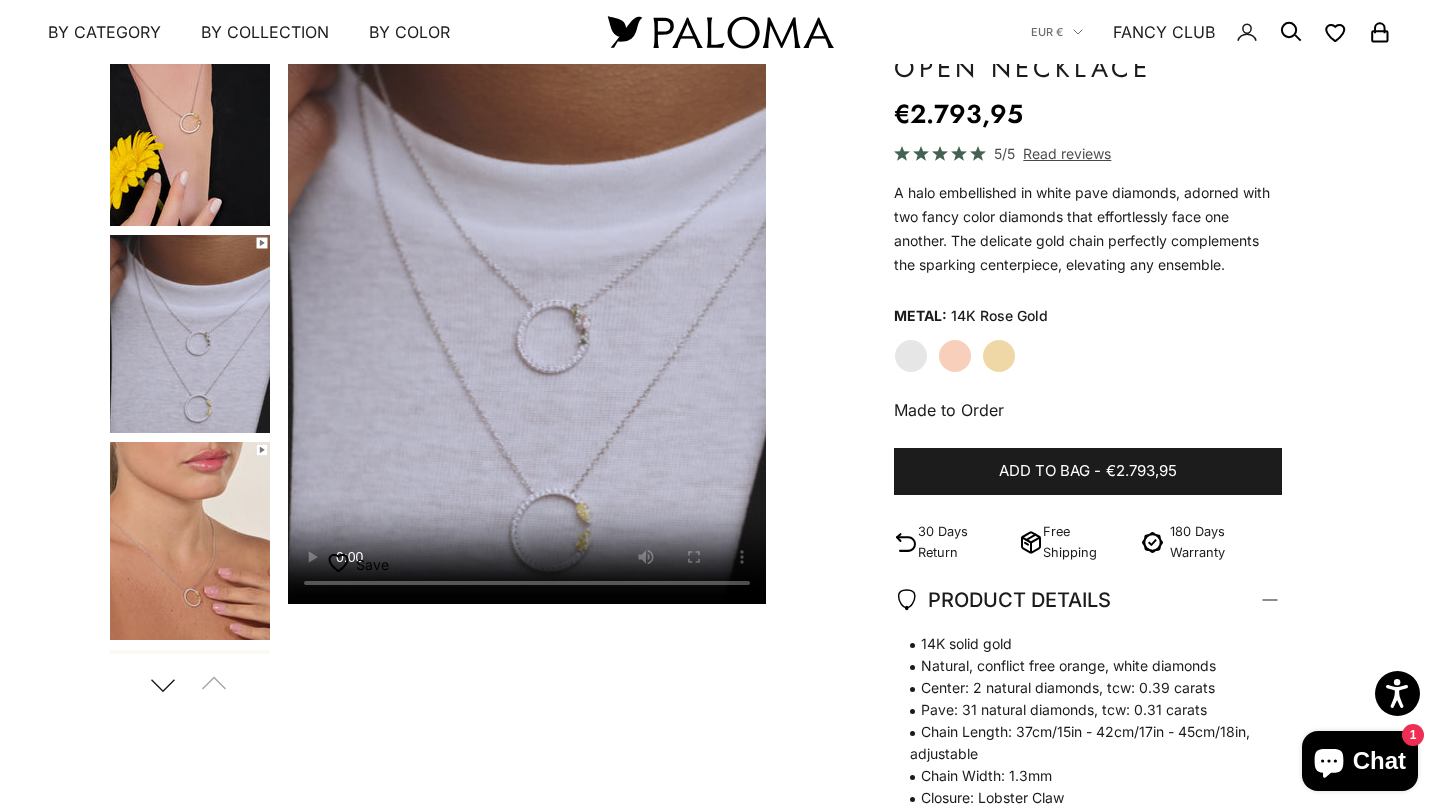 scroll, scrollTop: 0, scrollLeft: 0, axis: both 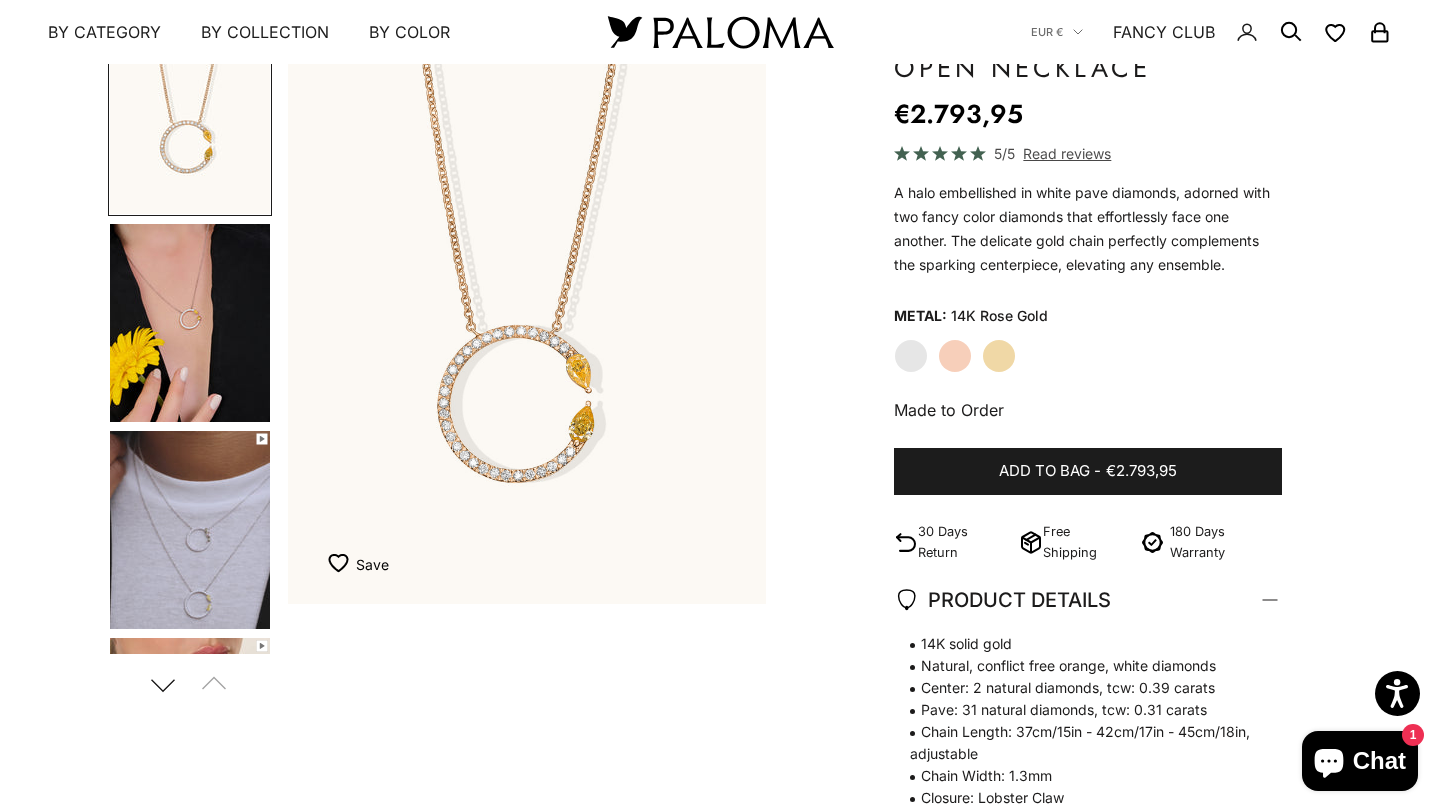 click on "Yellow Gold" 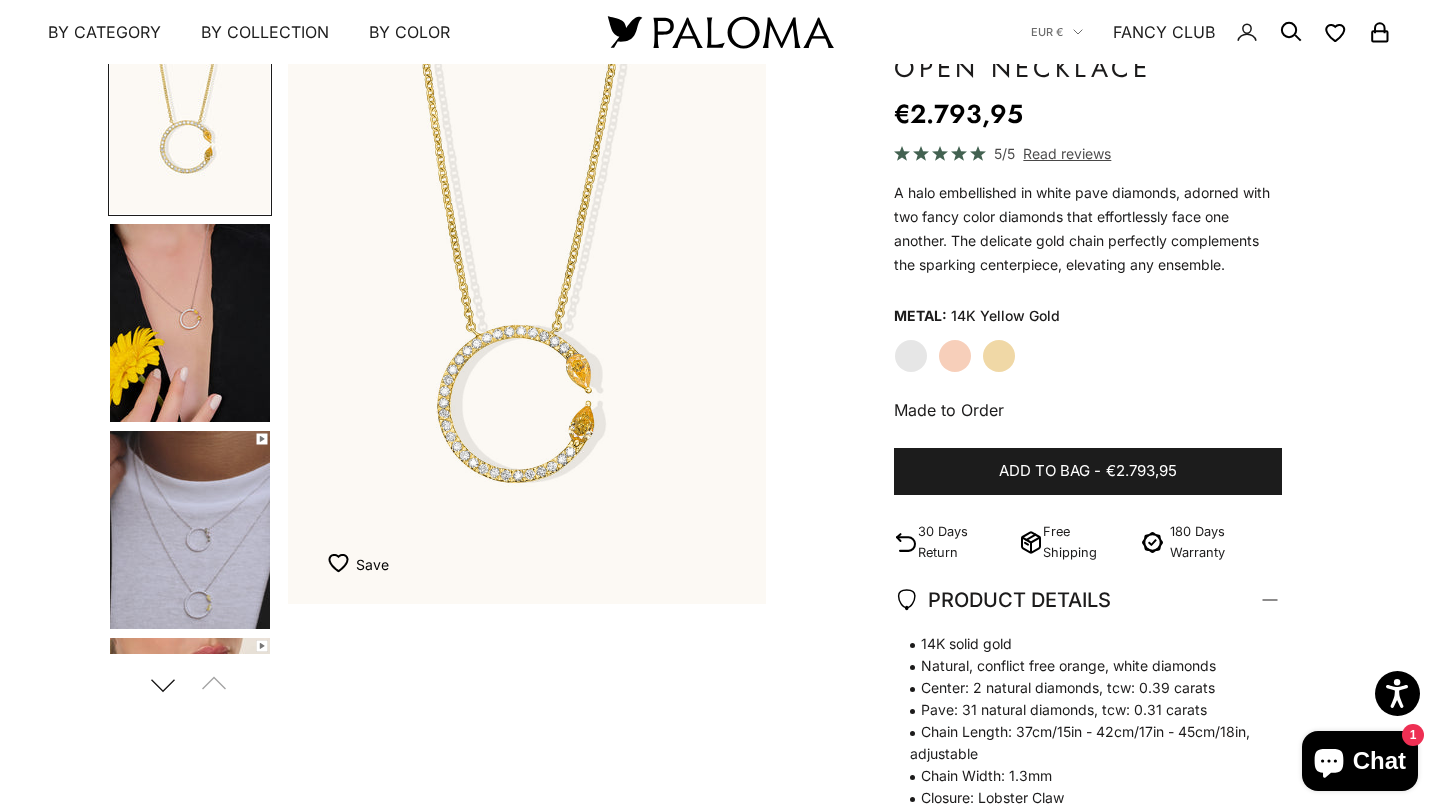 click on "White Gold" 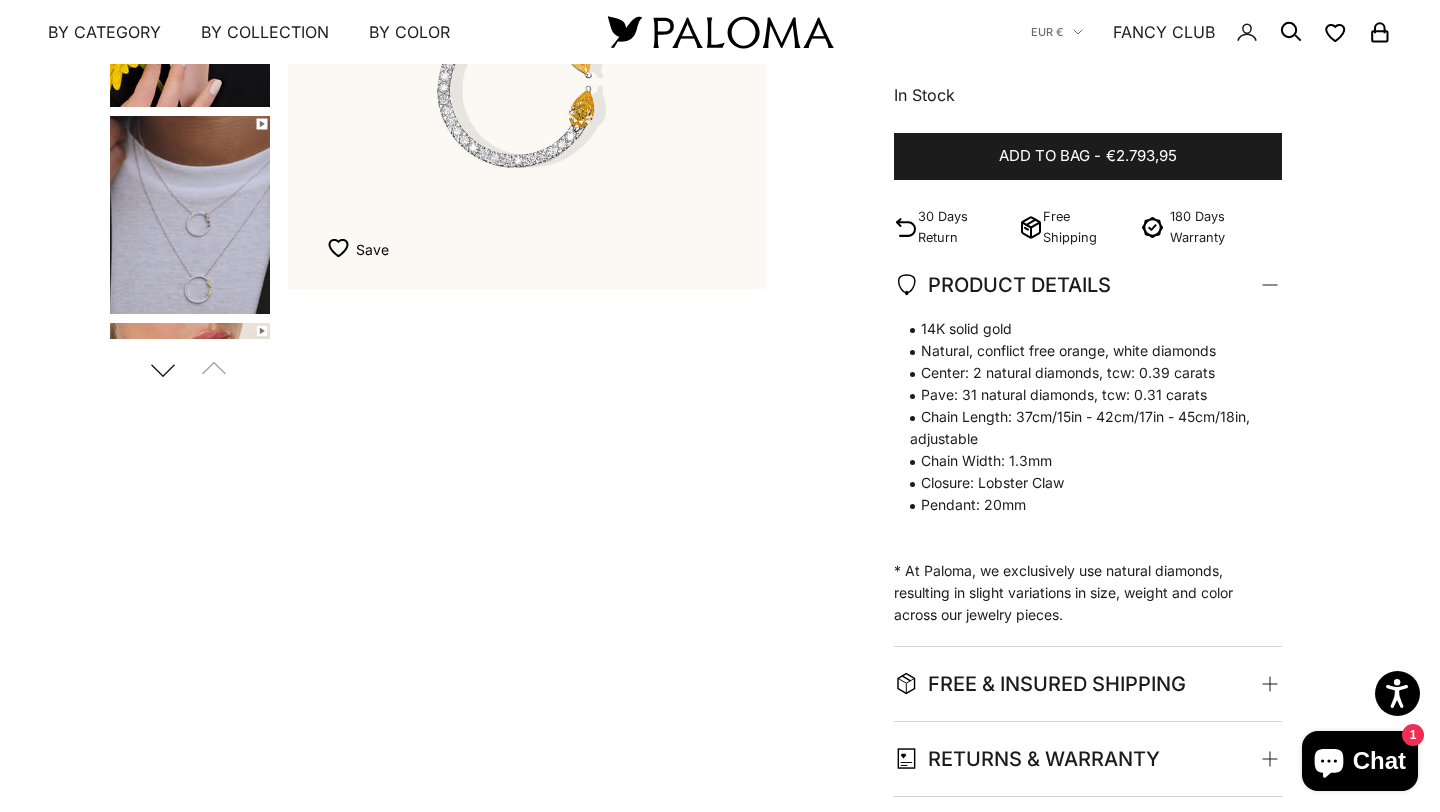 scroll, scrollTop: 240, scrollLeft: 0, axis: vertical 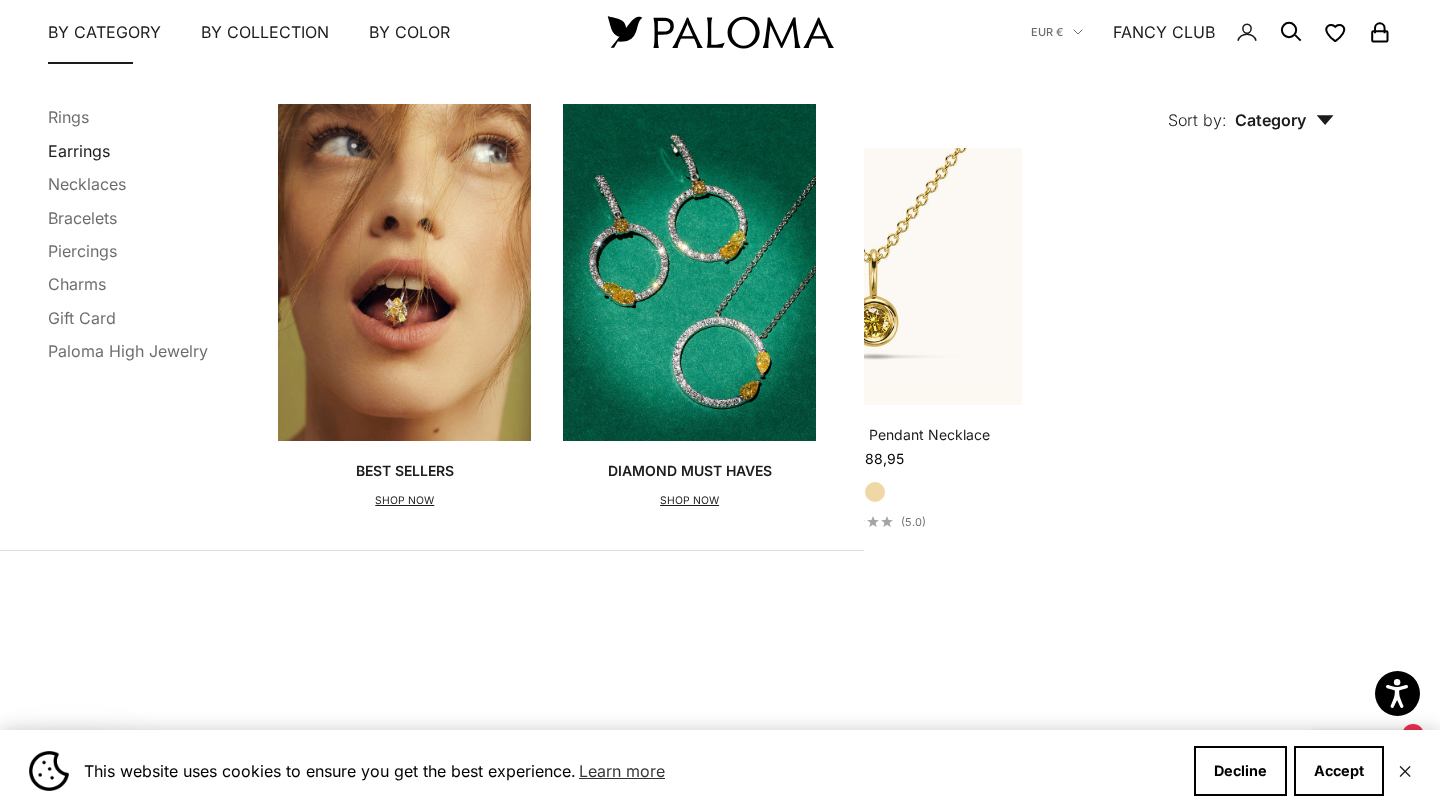 click on "Earrings" at bounding box center (79, 150) 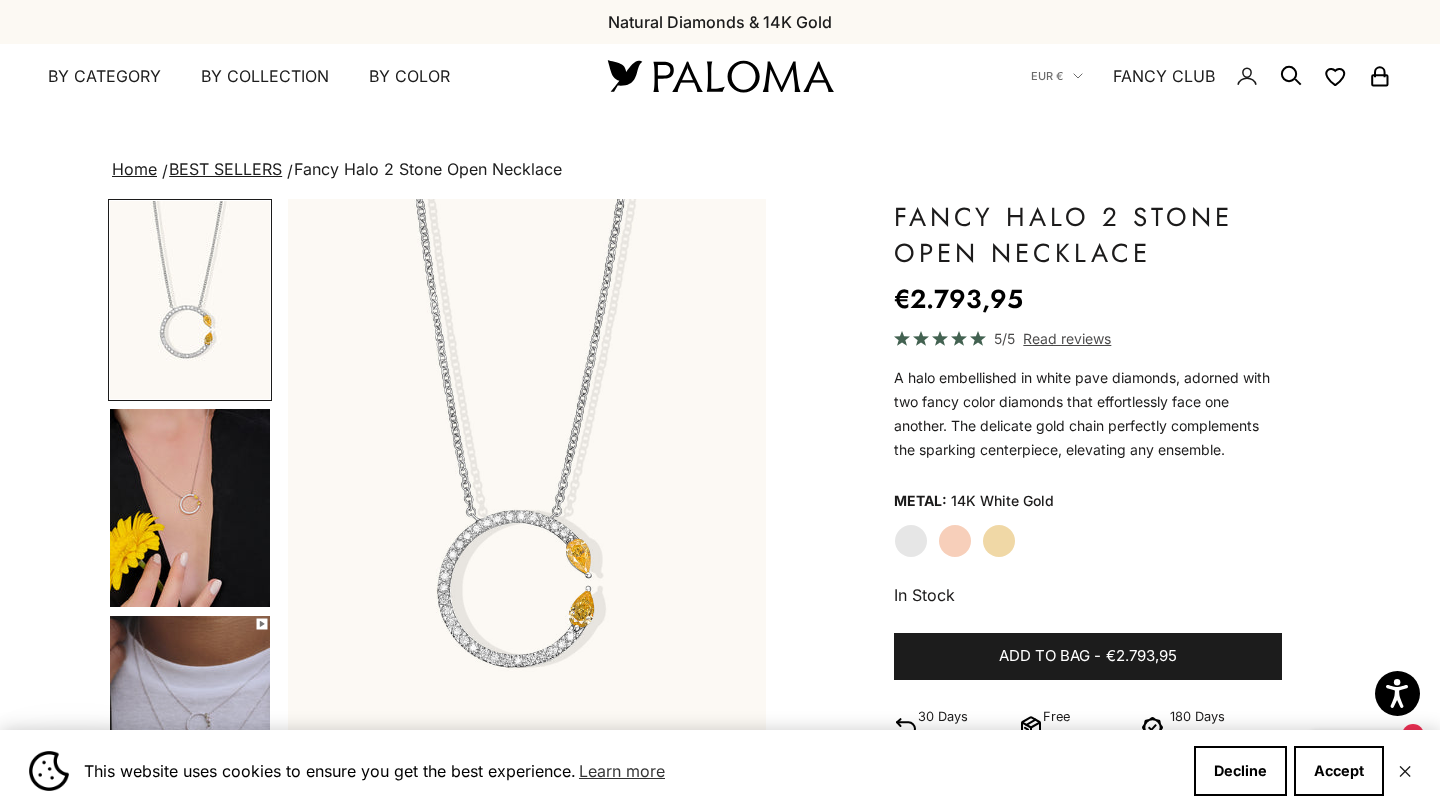 scroll, scrollTop: 0, scrollLeft: 0, axis: both 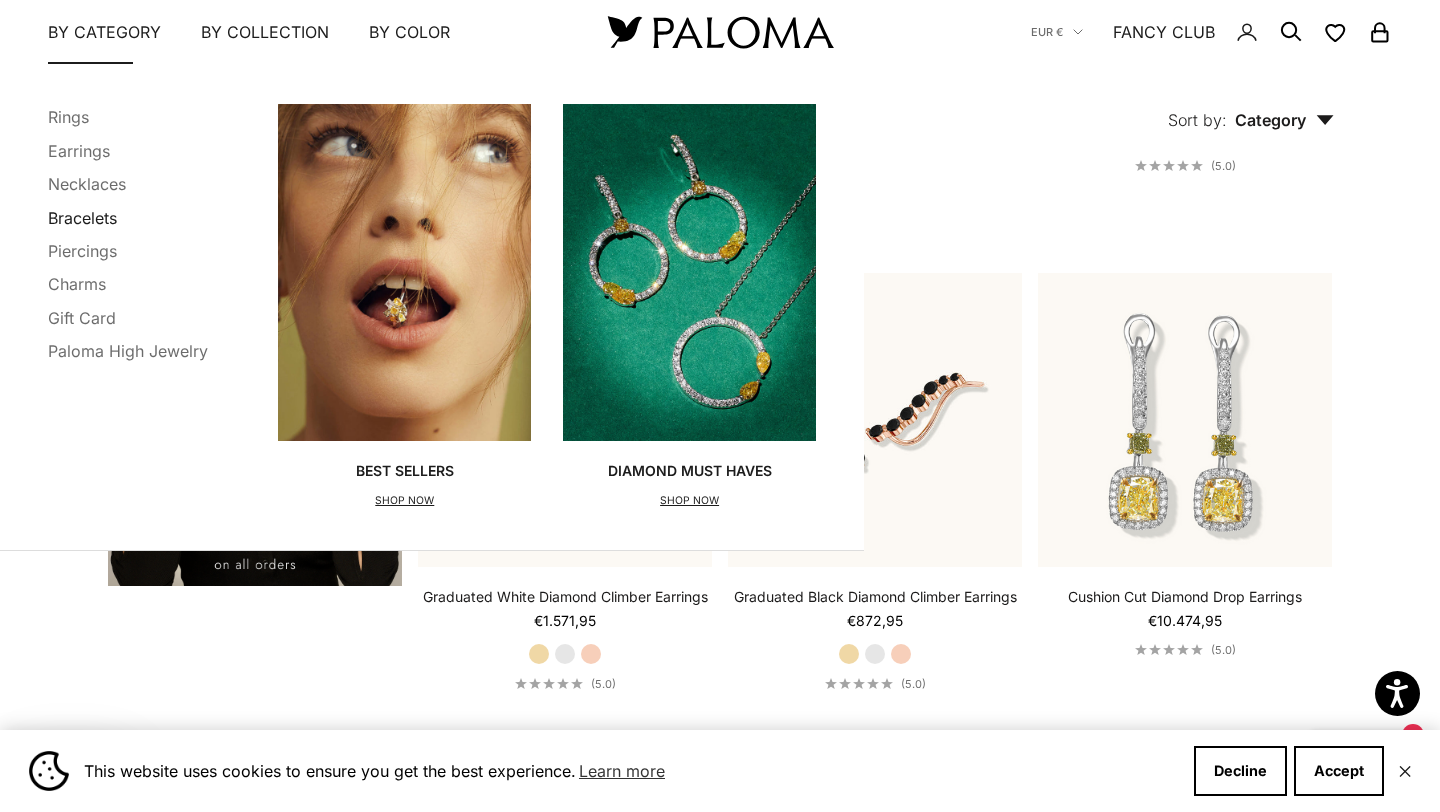 click on "Bracelets" at bounding box center [82, 217] 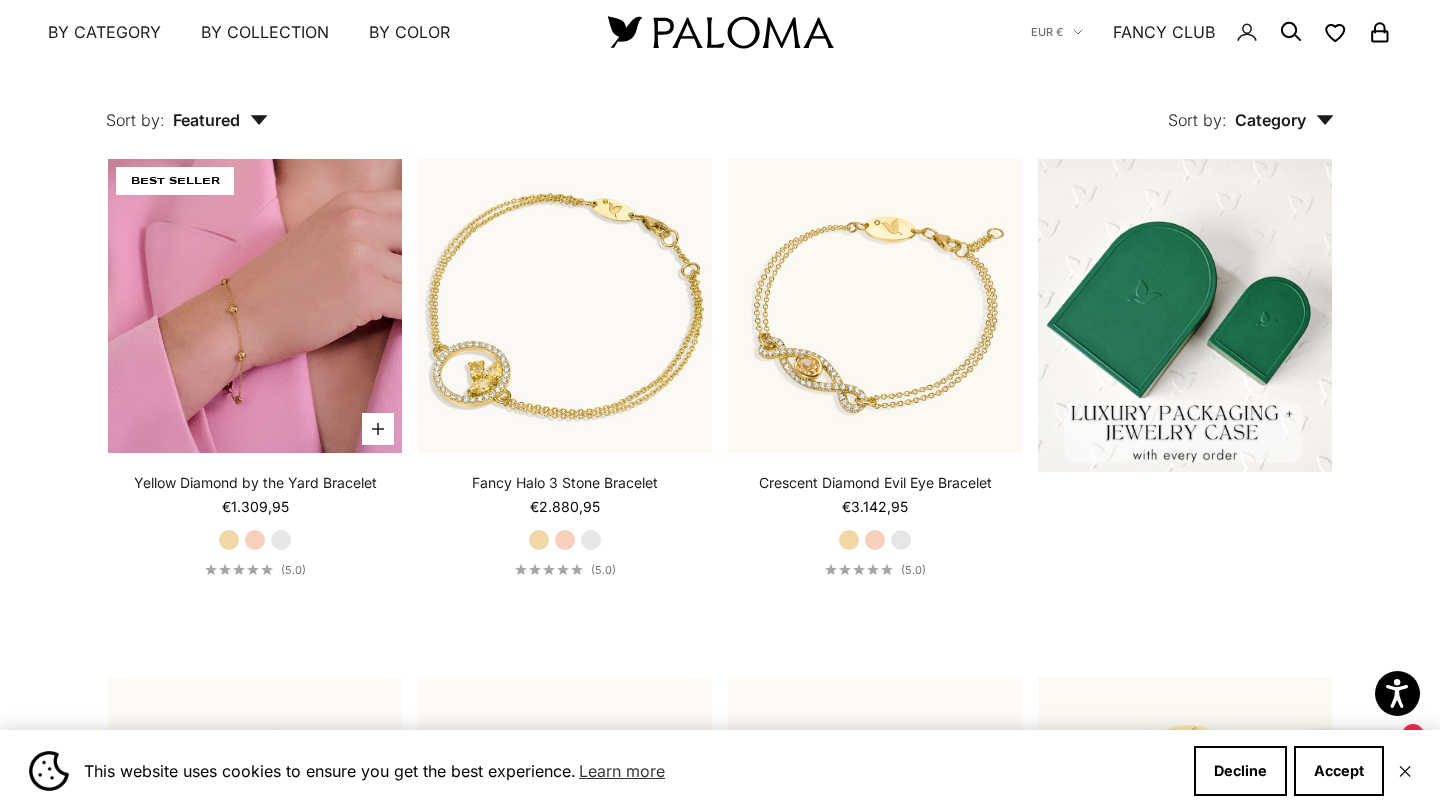 scroll, scrollTop: 524, scrollLeft: 0, axis: vertical 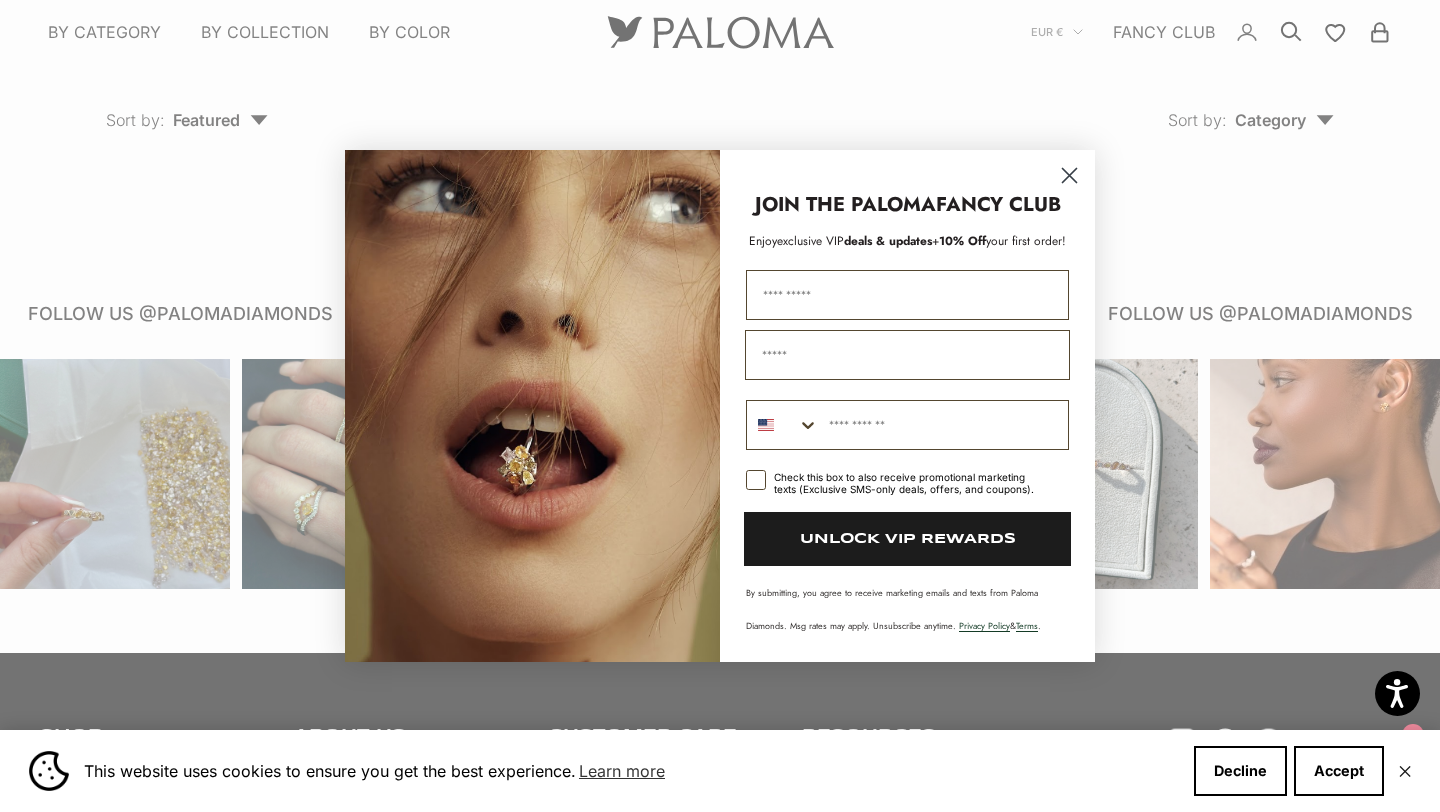 click 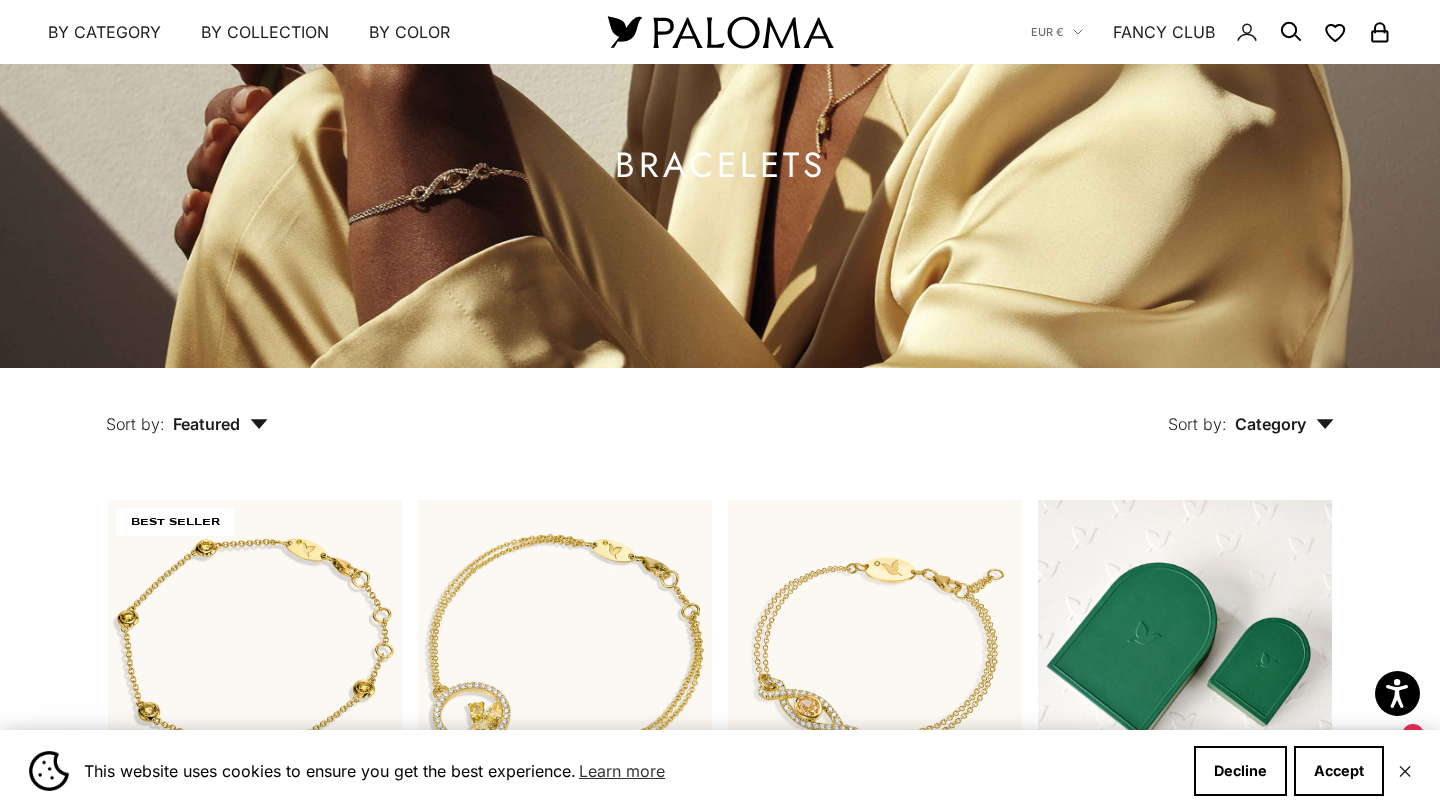 scroll, scrollTop: 0, scrollLeft: 0, axis: both 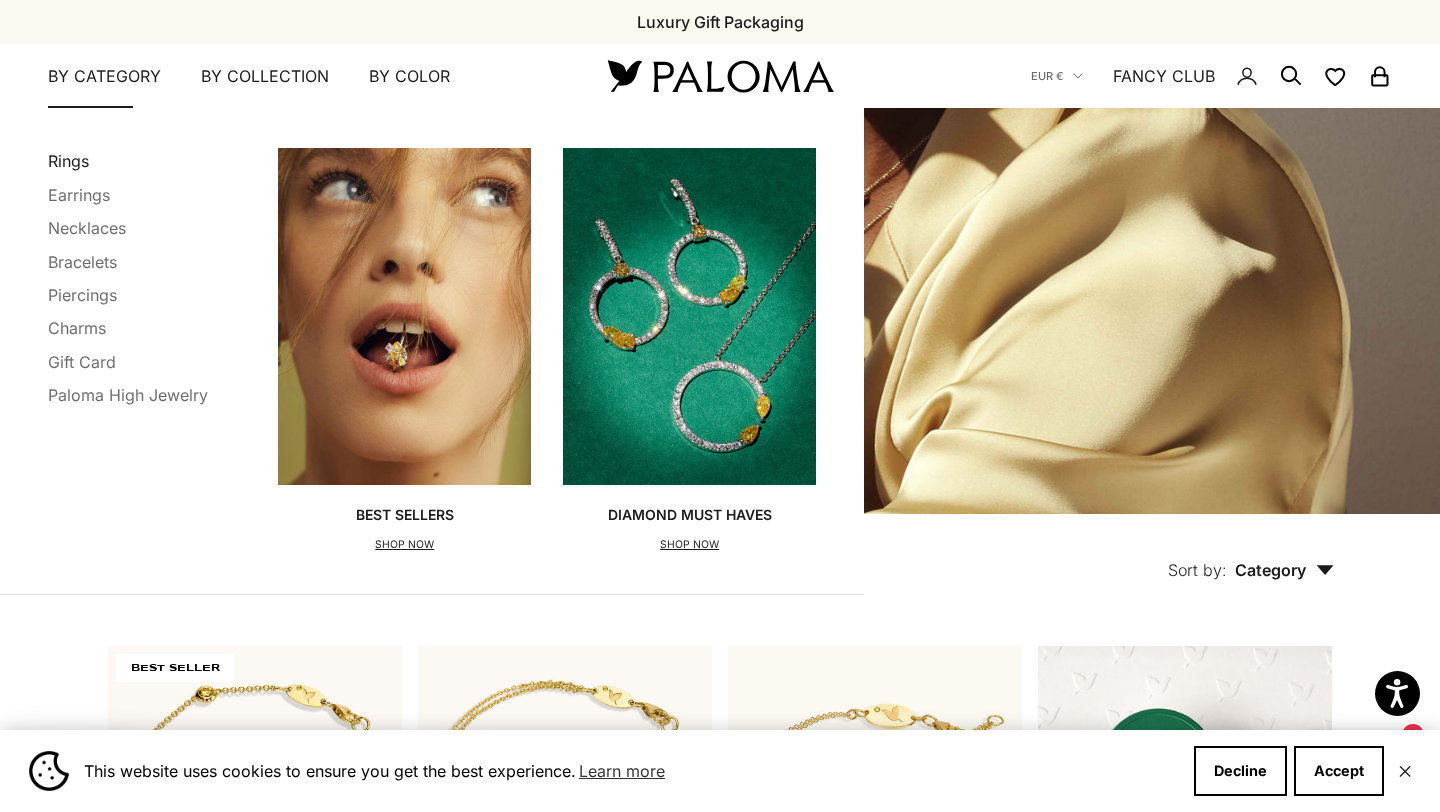 click on "Rings" at bounding box center (68, 161) 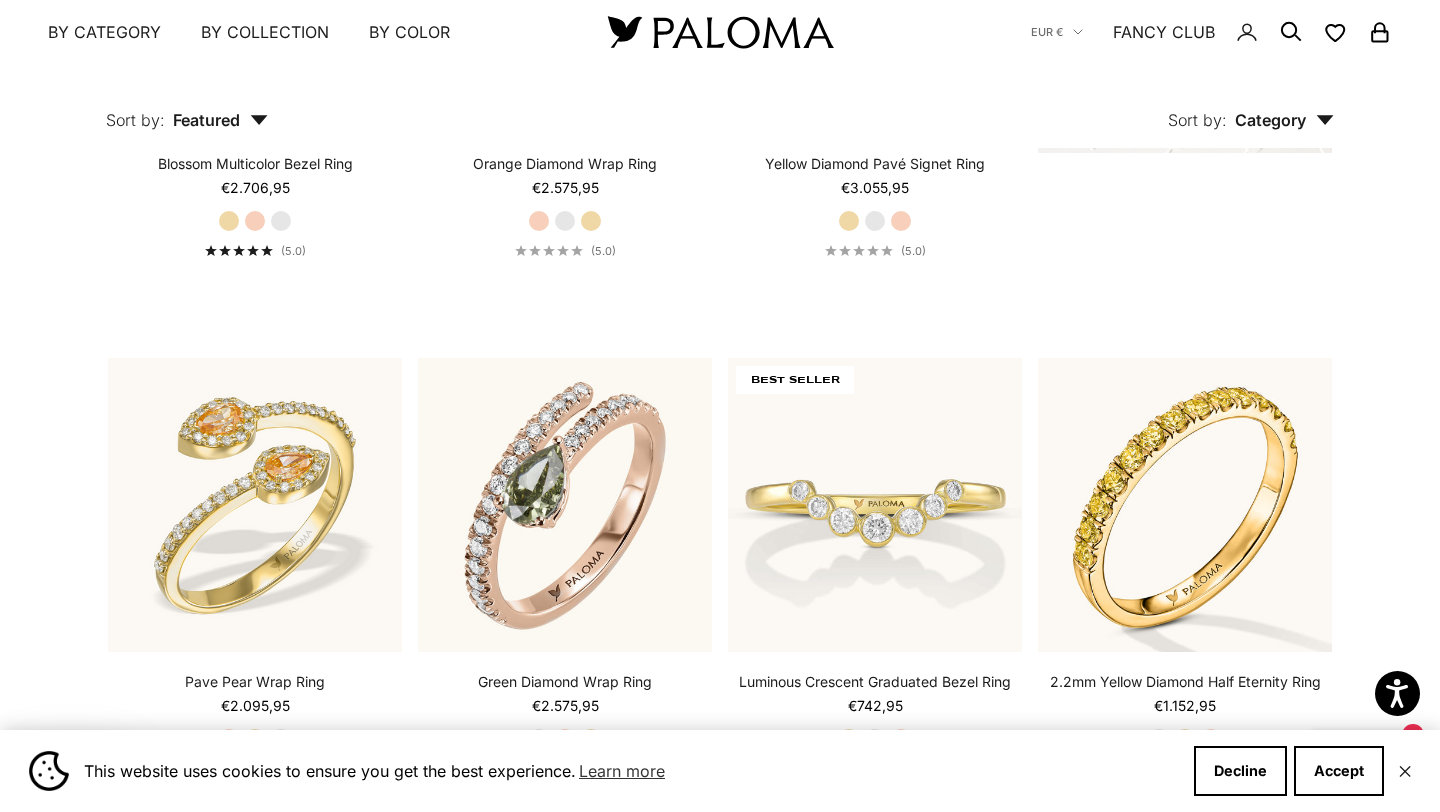 scroll, scrollTop: 1001, scrollLeft: 0, axis: vertical 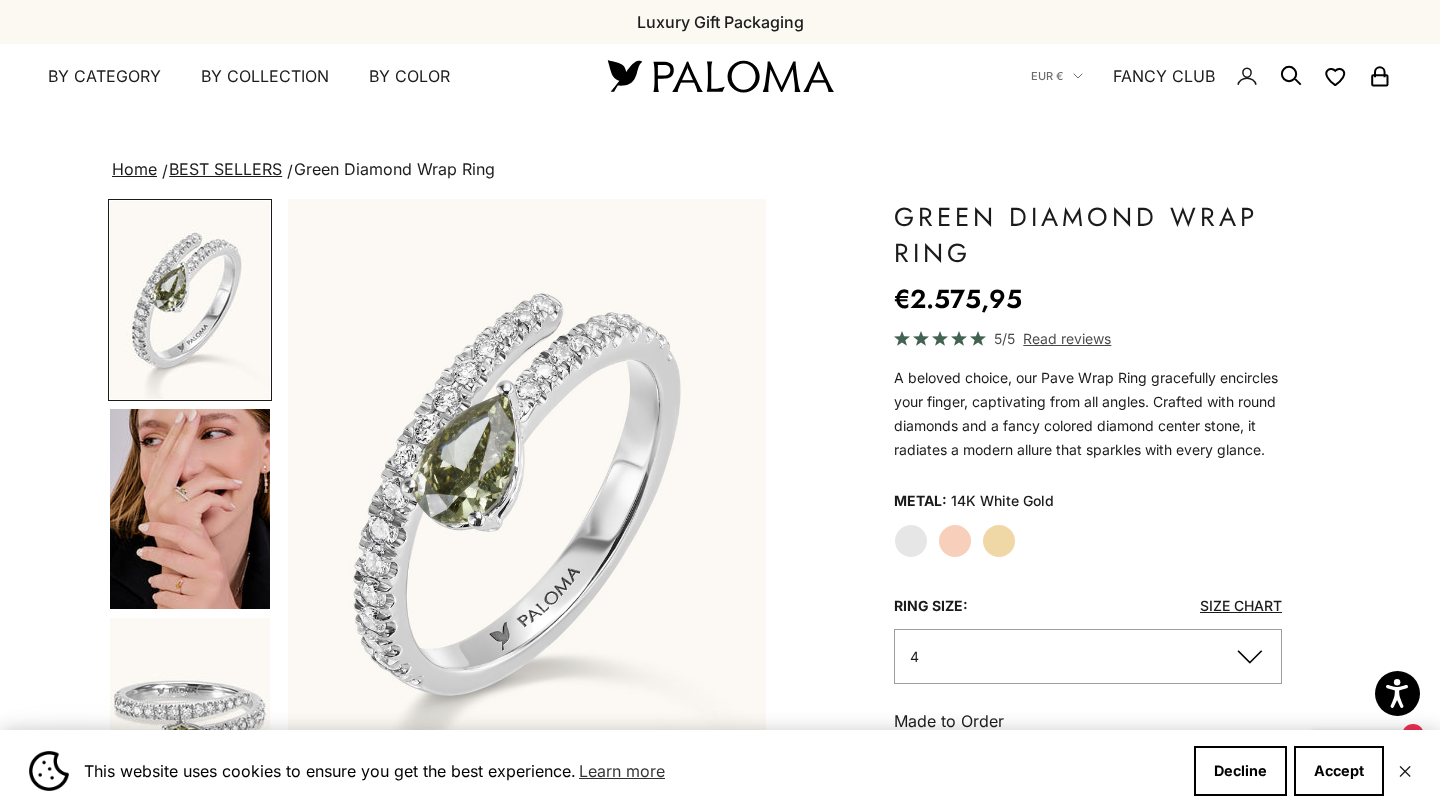 click at bounding box center [190, 300] 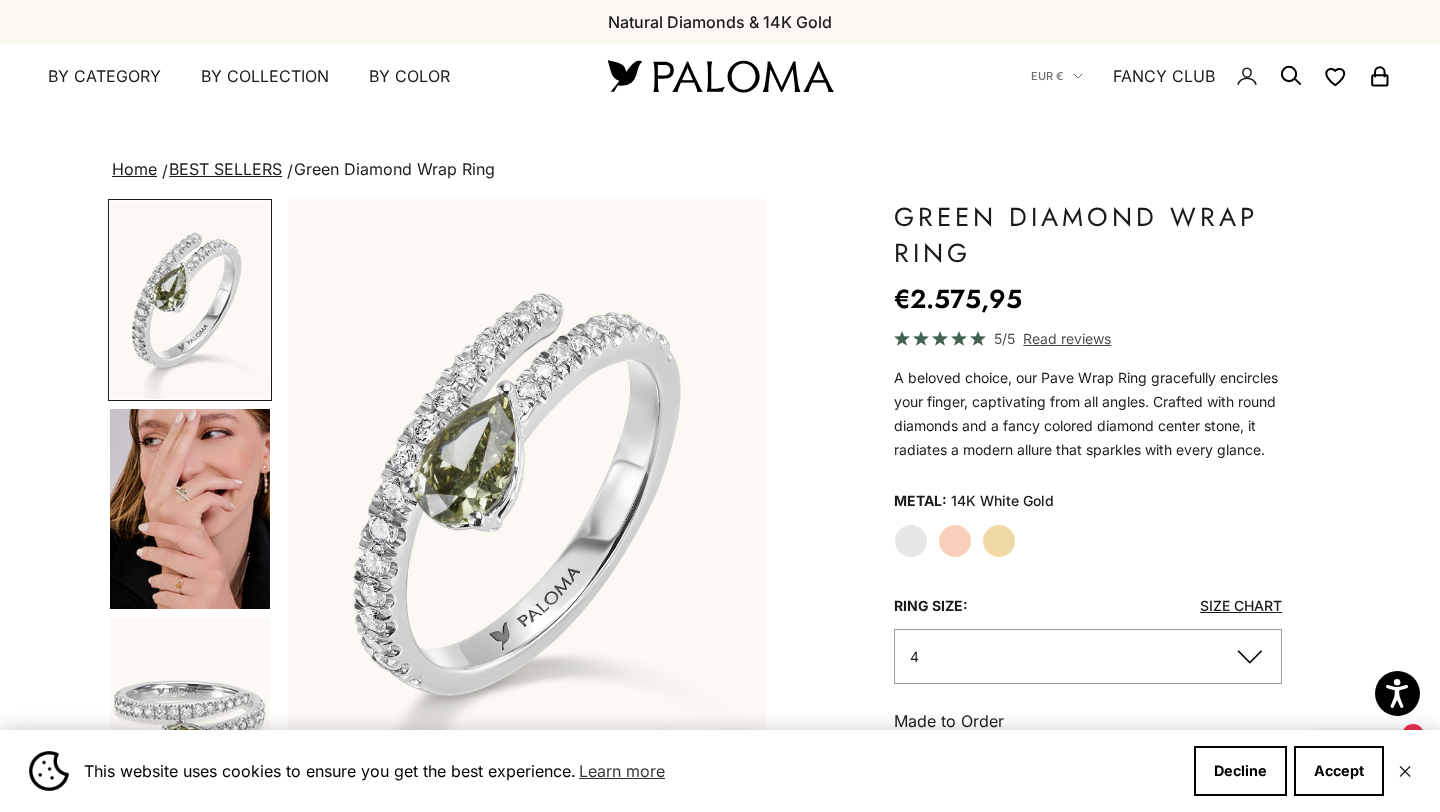click at bounding box center (190, 509) 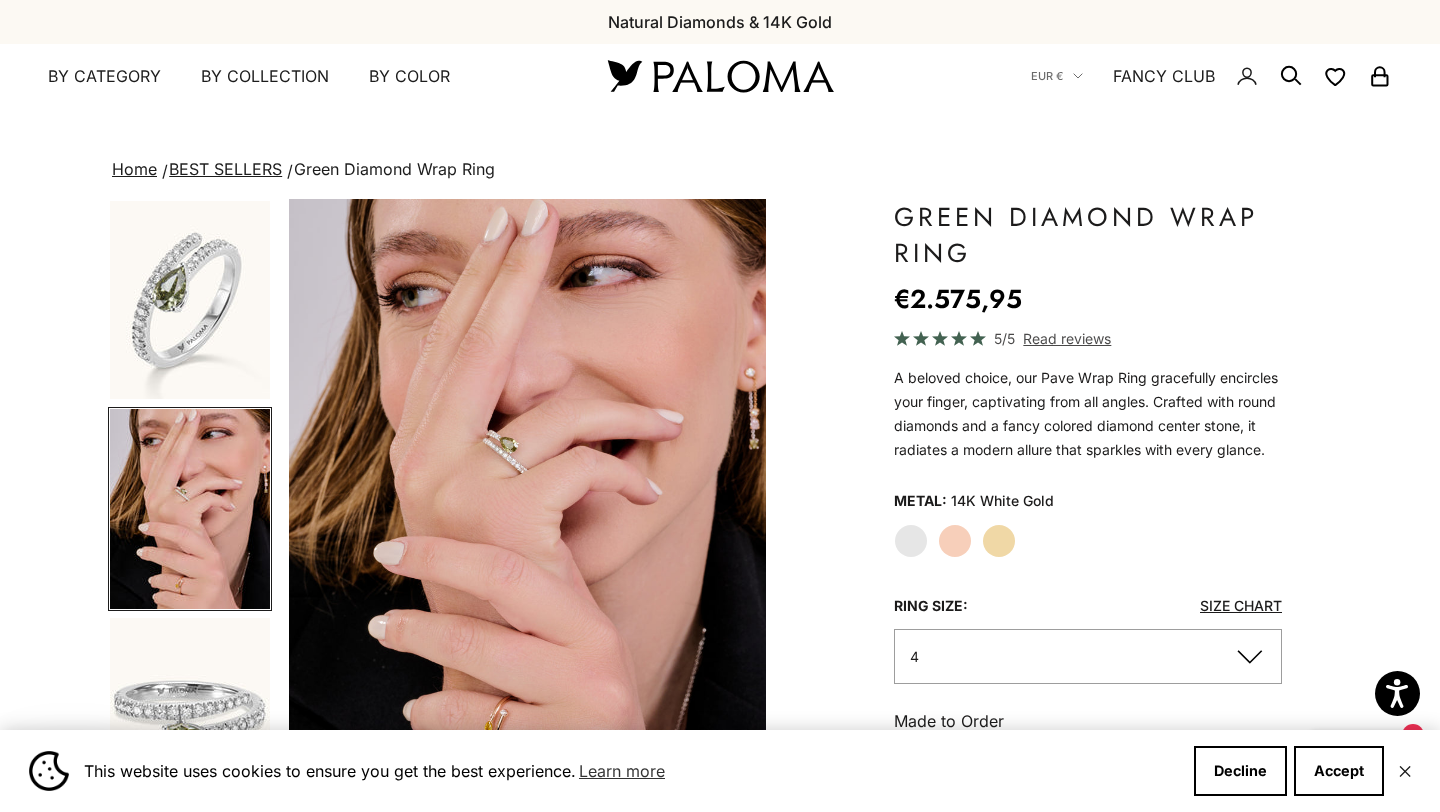 click at bounding box center (190, 717) 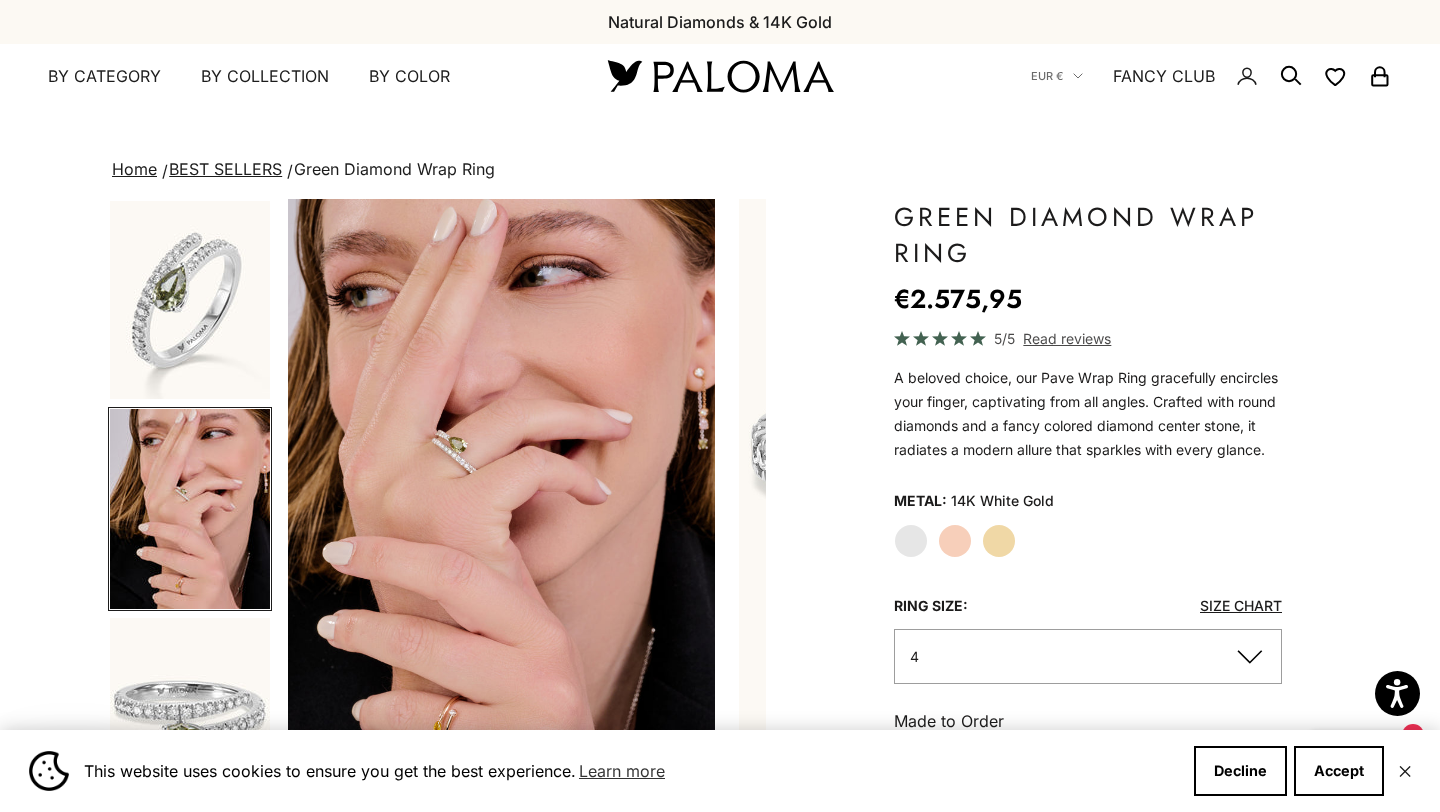 scroll, scrollTop: 51, scrollLeft: 0, axis: vertical 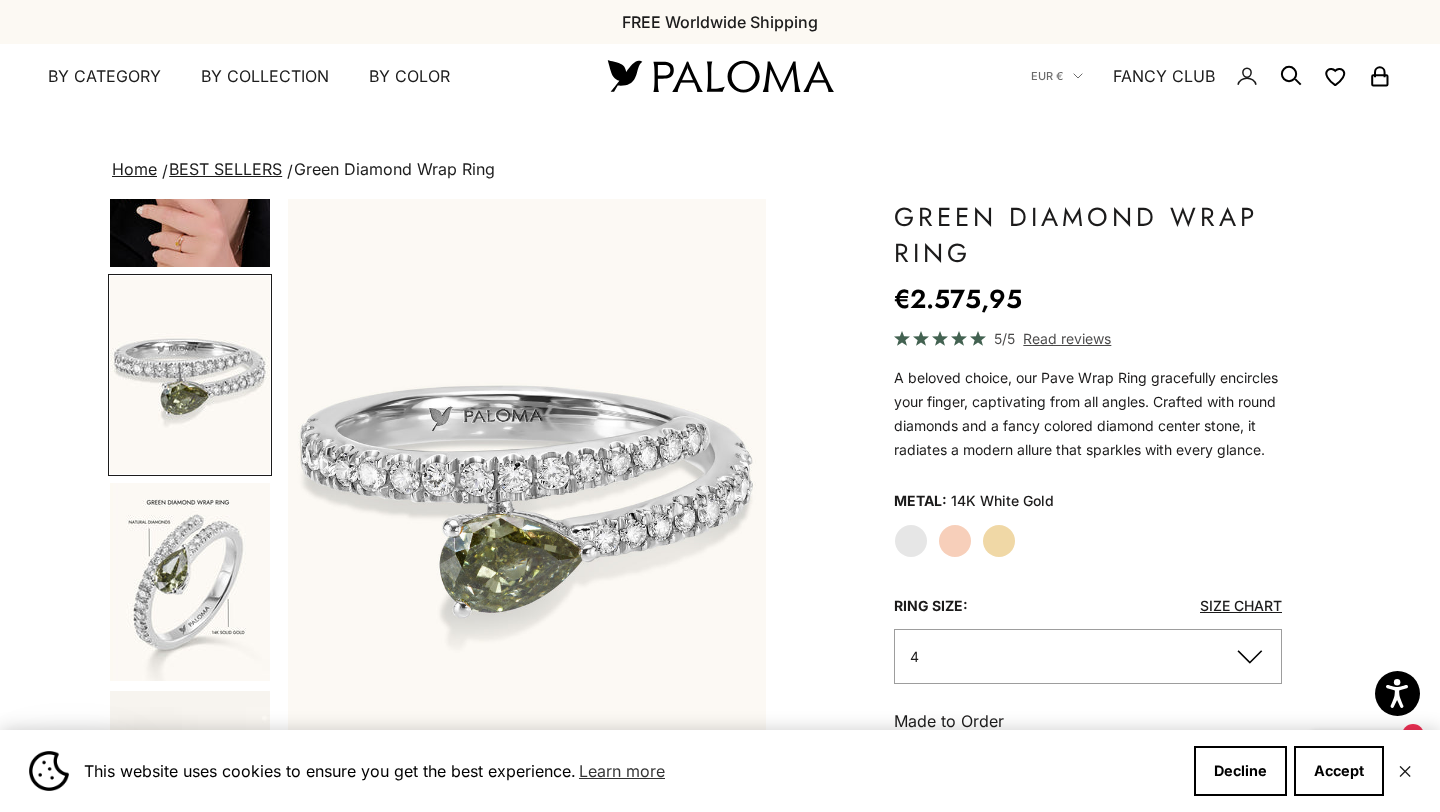 click at bounding box center [190, 582] 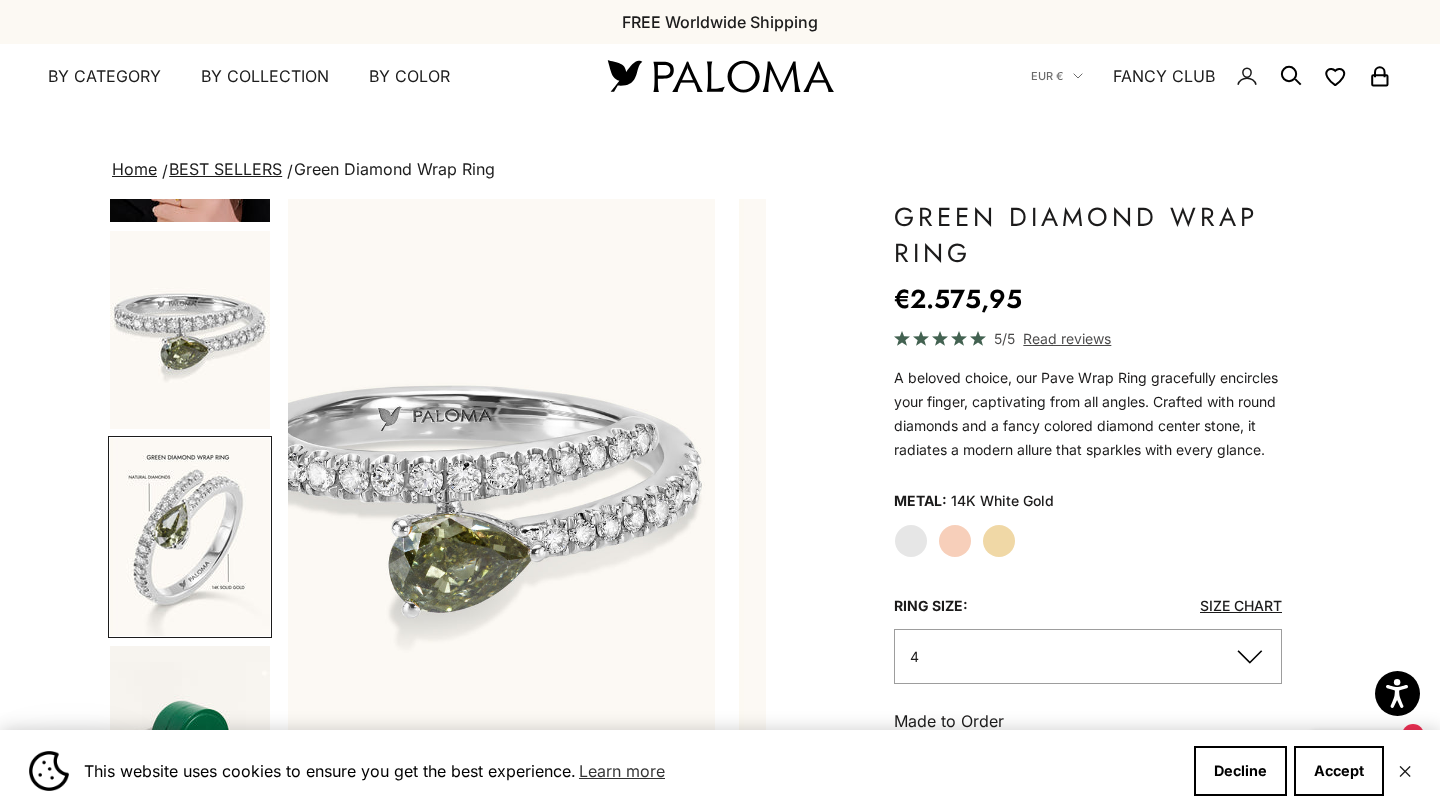 scroll, scrollTop: 0, scrollLeft: 1205, axis: horizontal 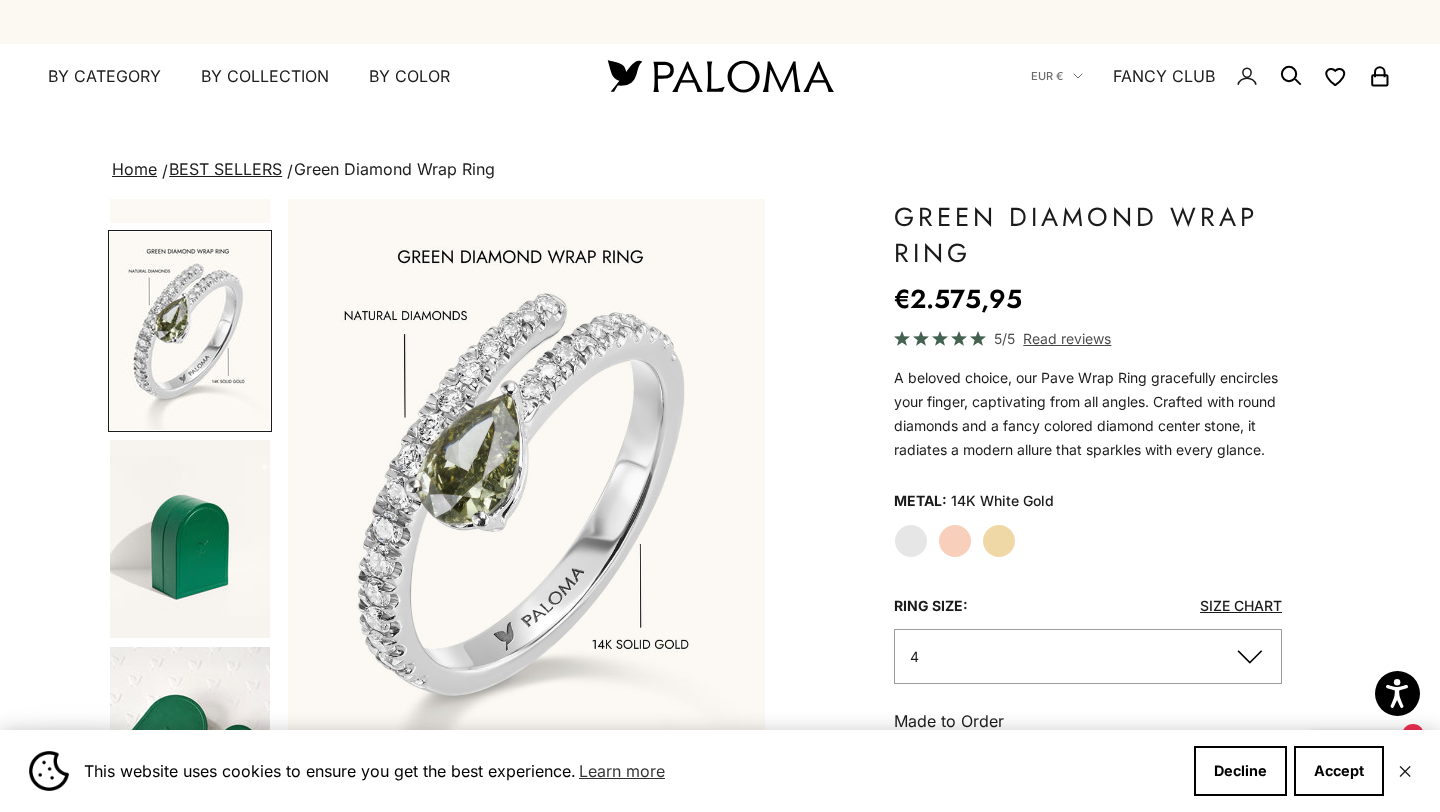 click at bounding box center [190, 539] 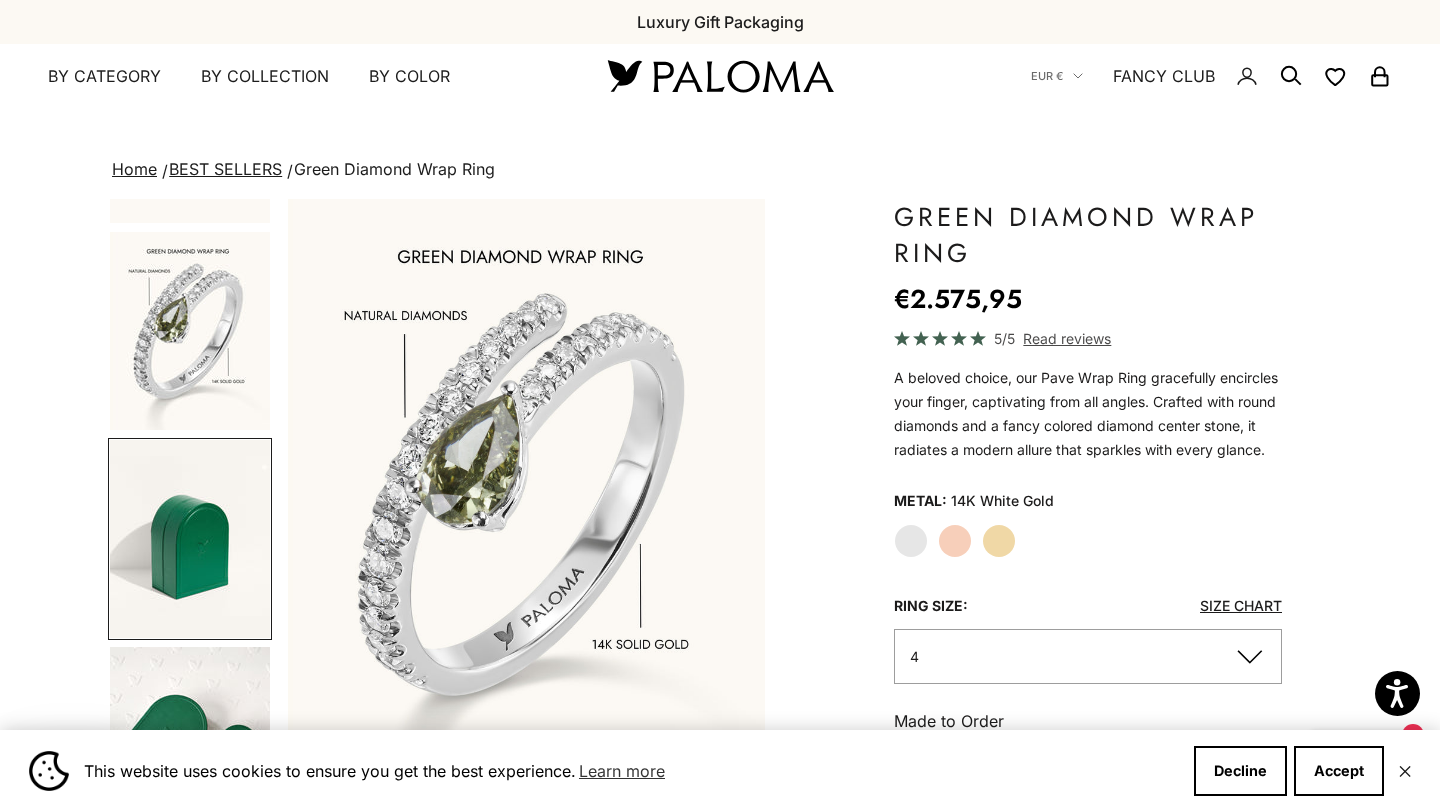 scroll, scrollTop: 0, scrollLeft: 1655, axis: horizontal 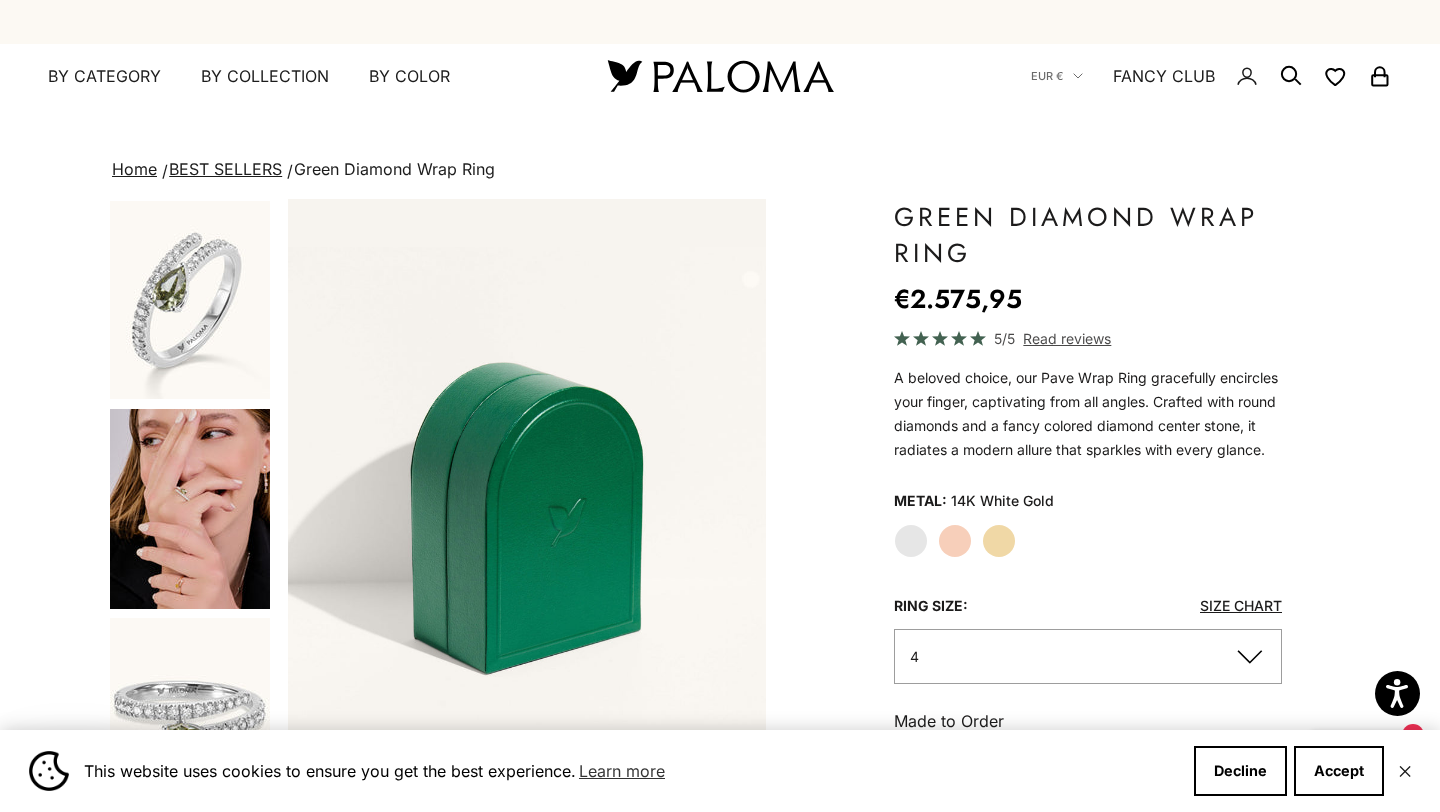 click at bounding box center [190, 509] 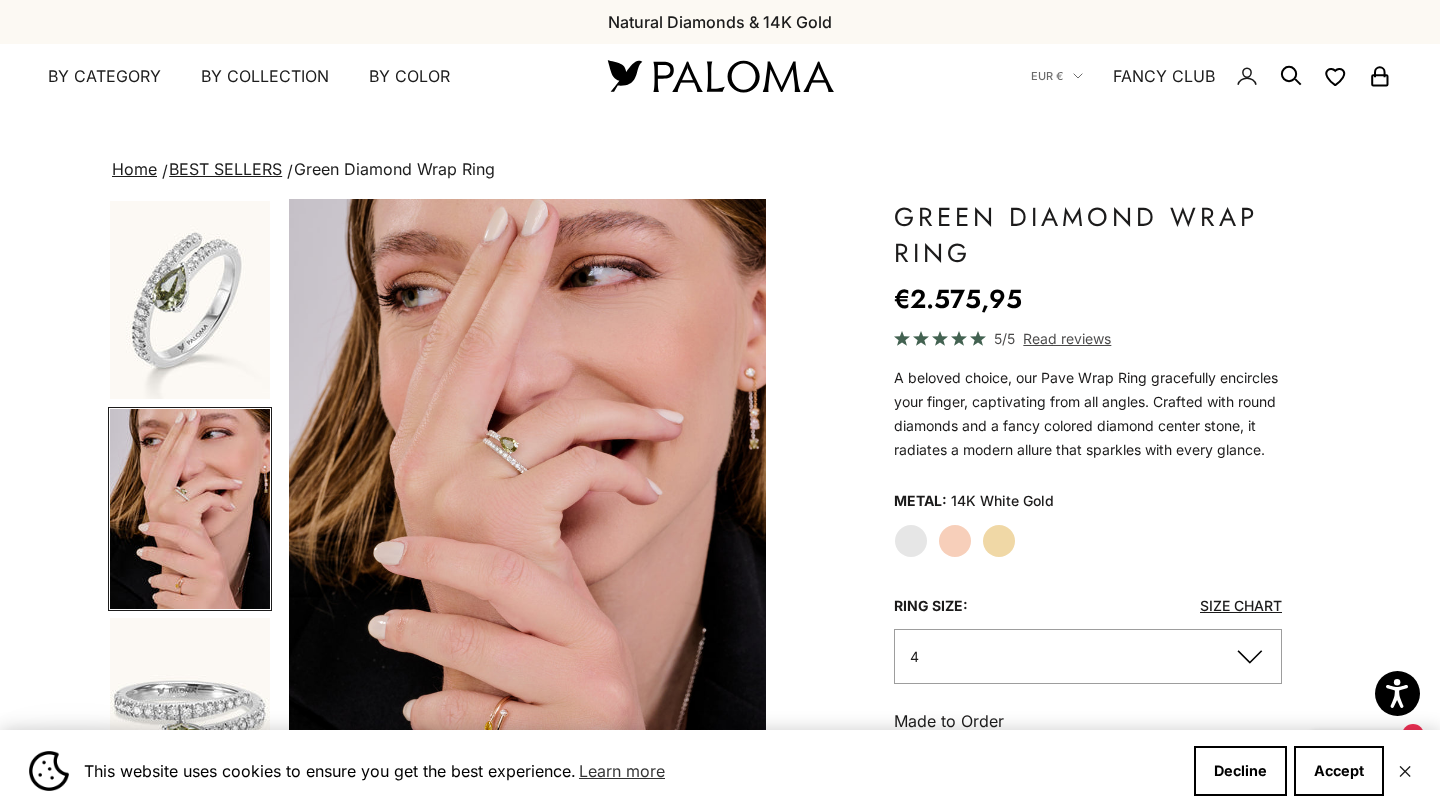 click at bounding box center (190, 300) 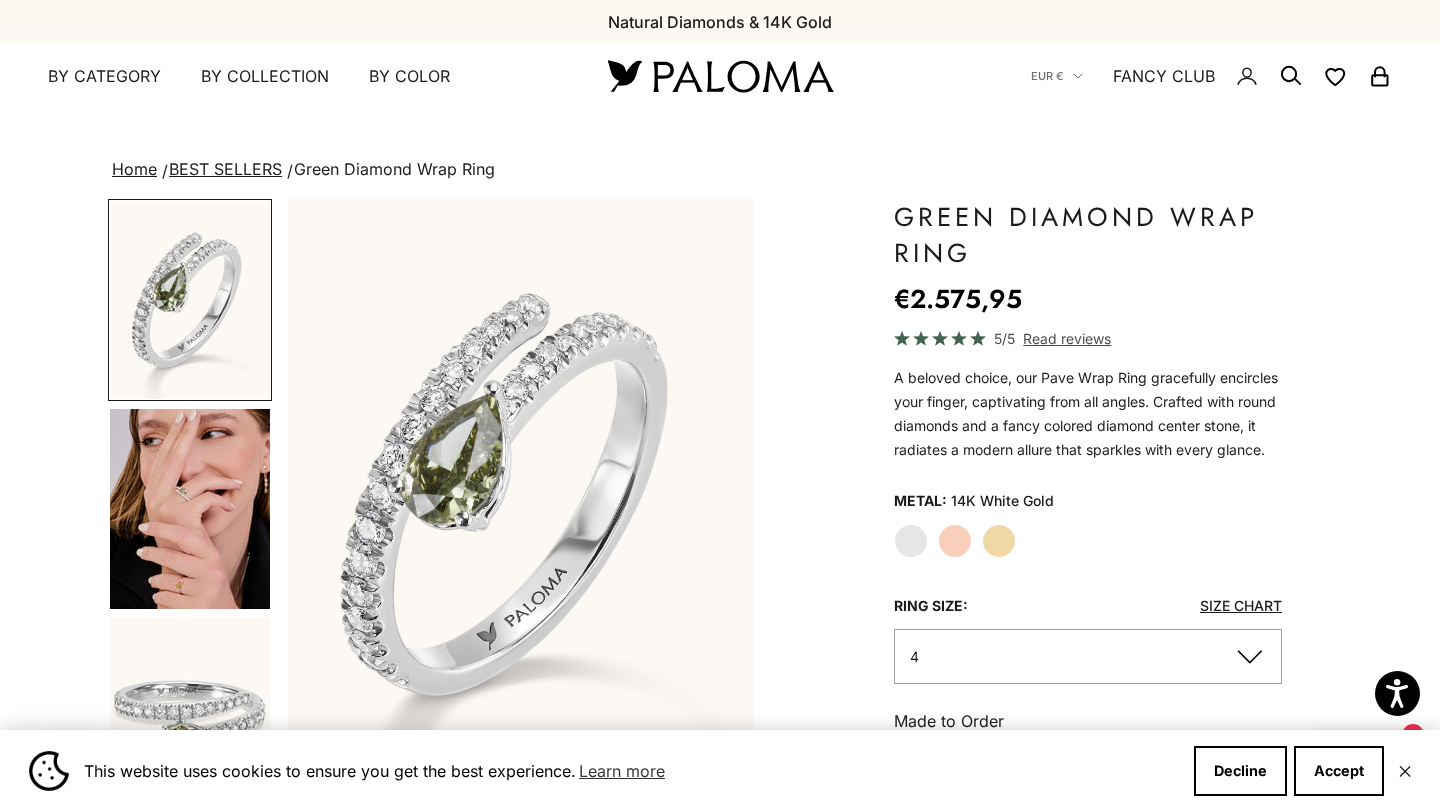 scroll, scrollTop: 0, scrollLeft: 0, axis: both 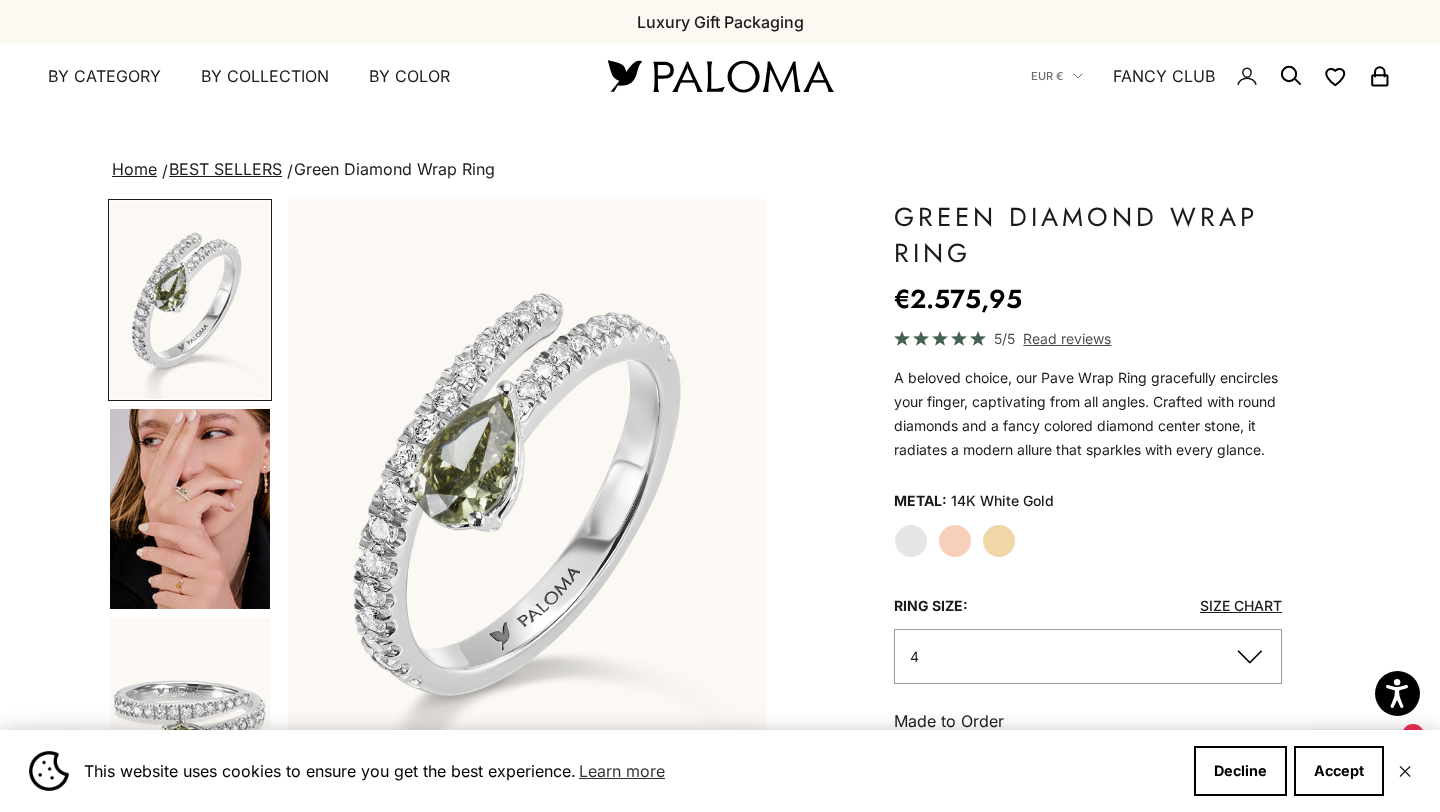 click on "Size Chart" 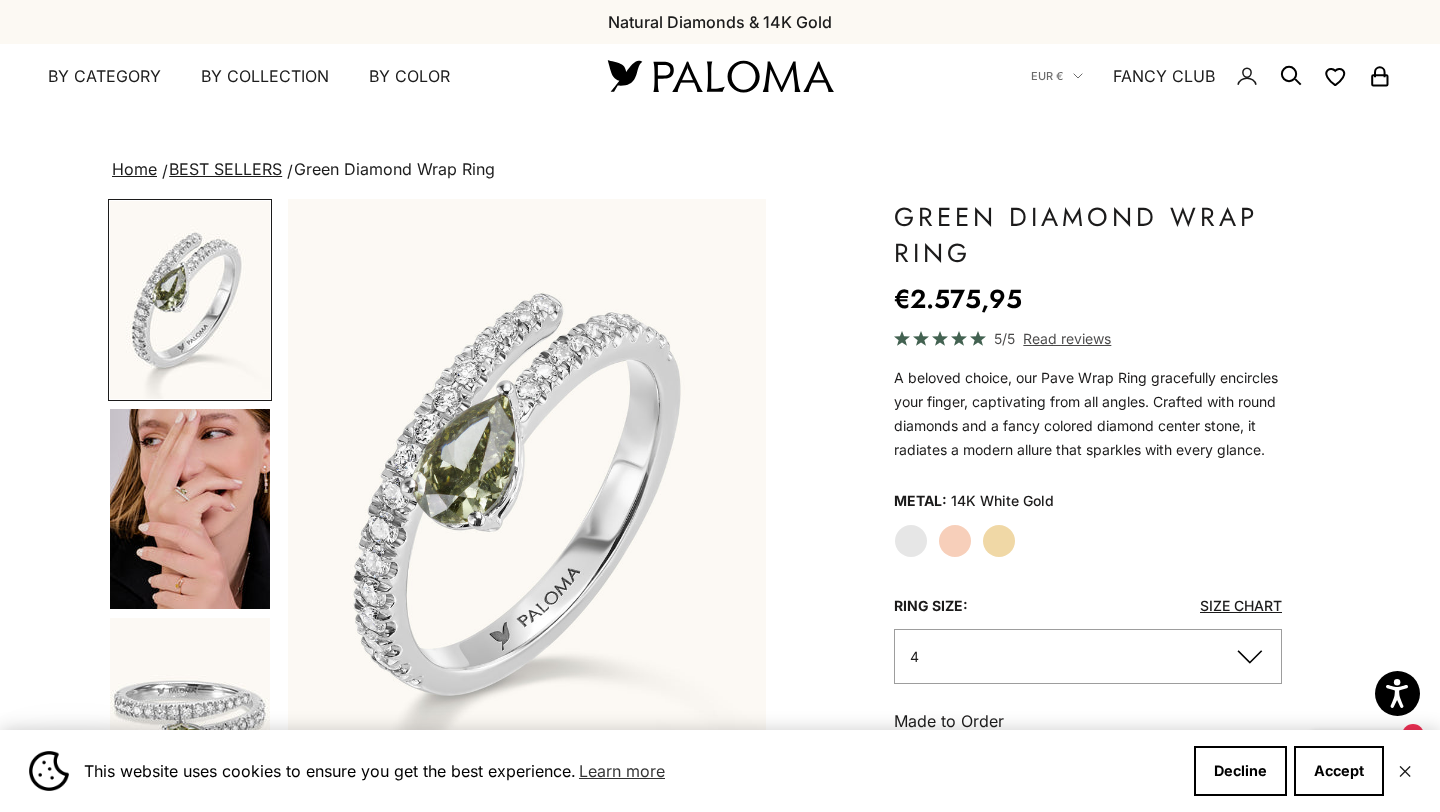 click on "4" 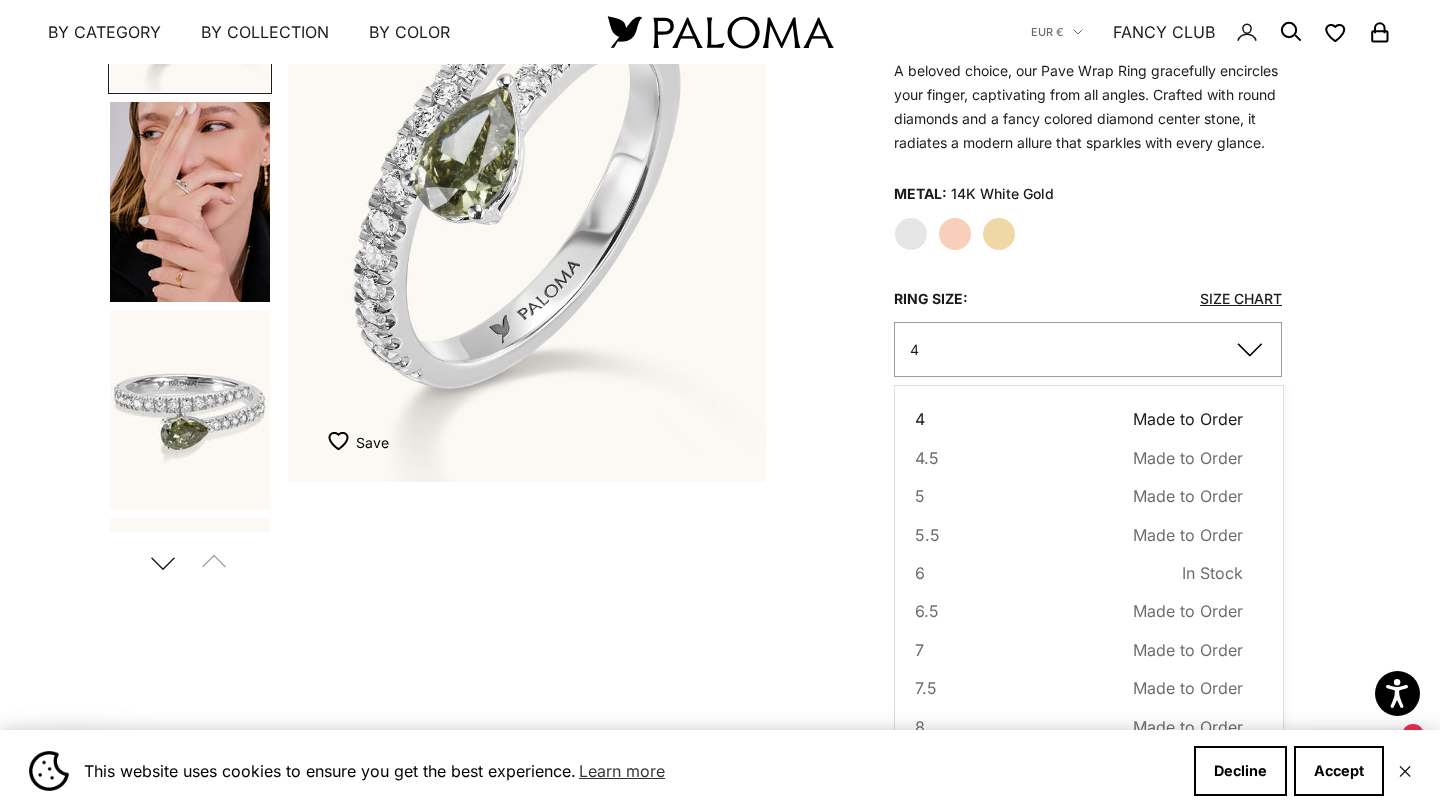 scroll, scrollTop: 308, scrollLeft: 0, axis: vertical 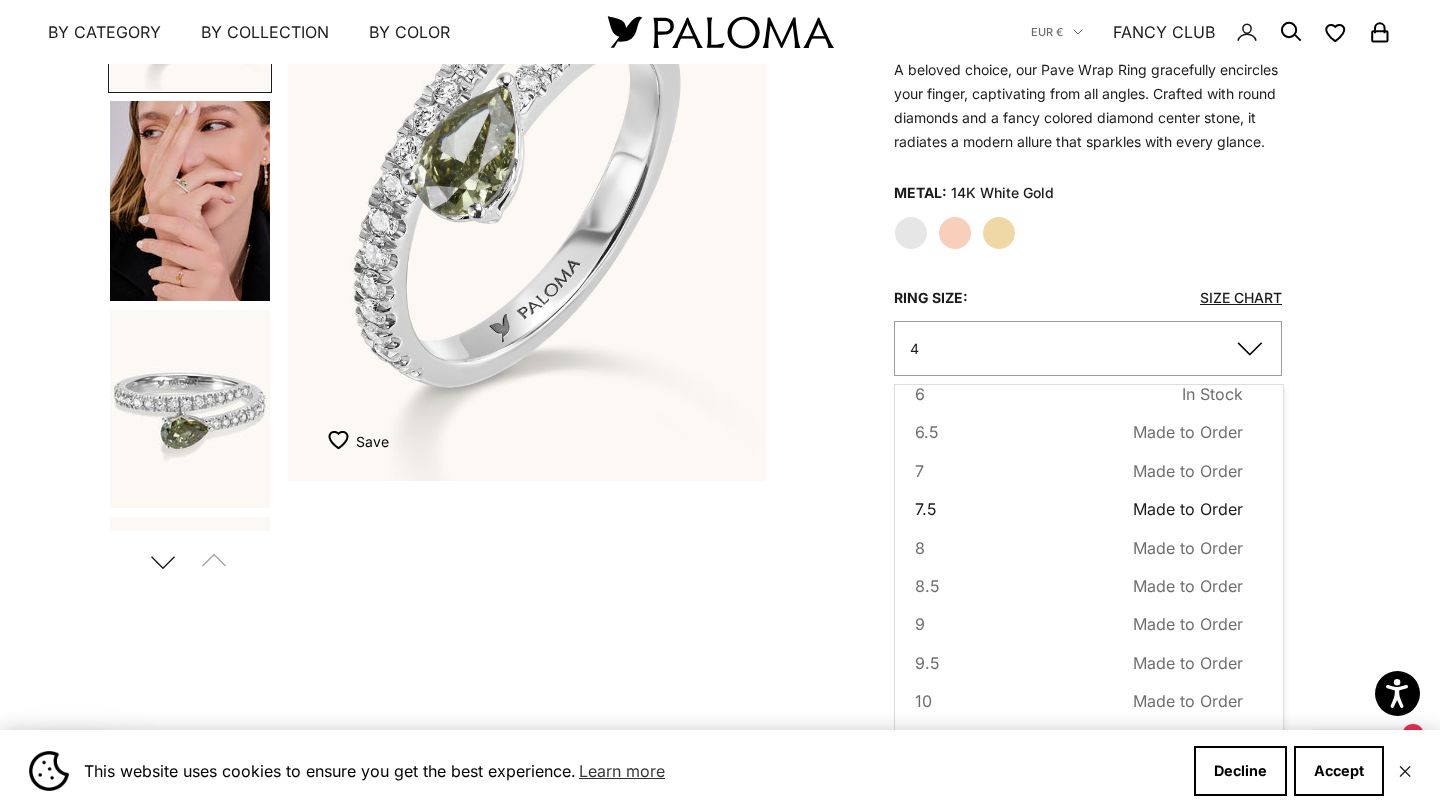 click on "7.5 Made to Order Sold out" at bounding box center (1079, 509) 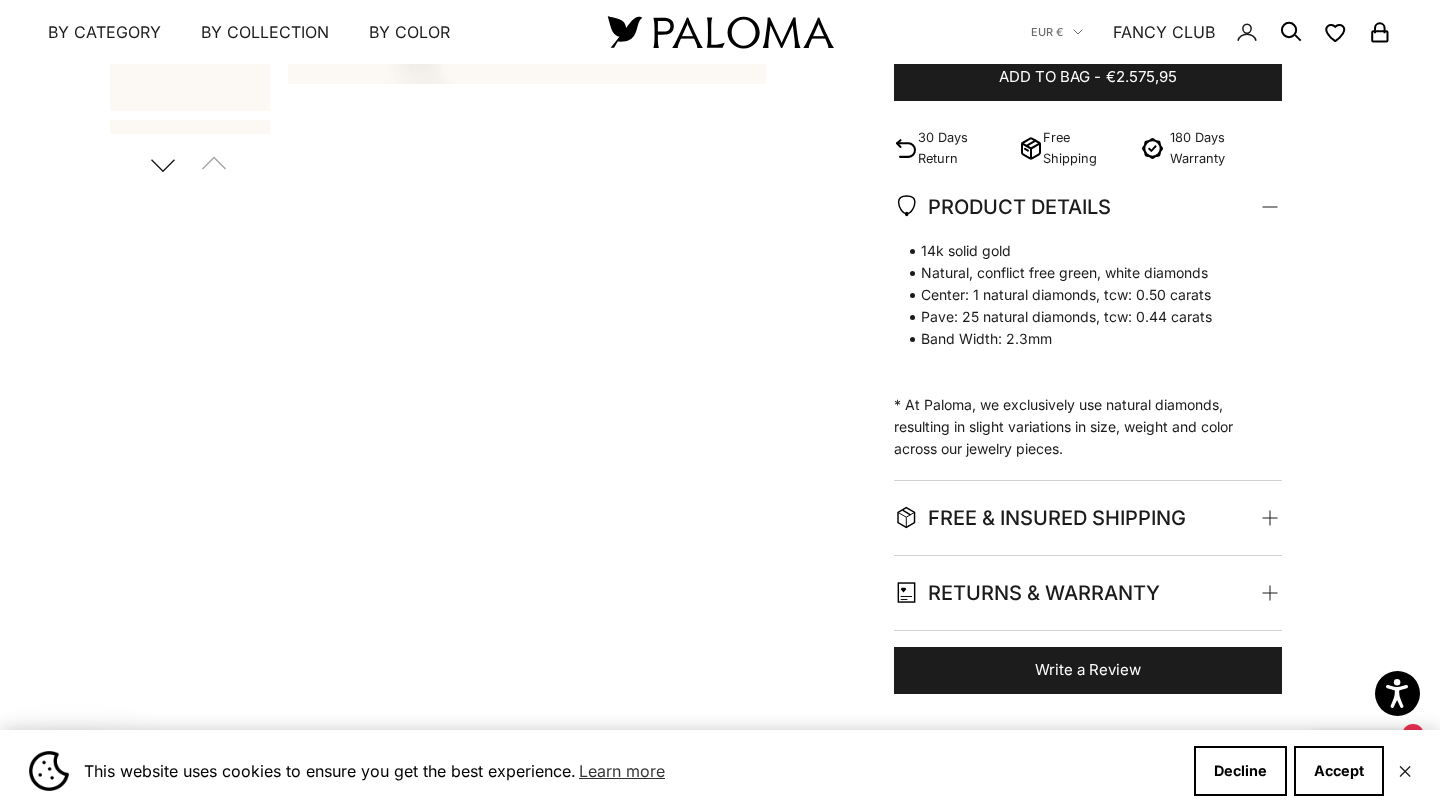 scroll, scrollTop: 706, scrollLeft: 0, axis: vertical 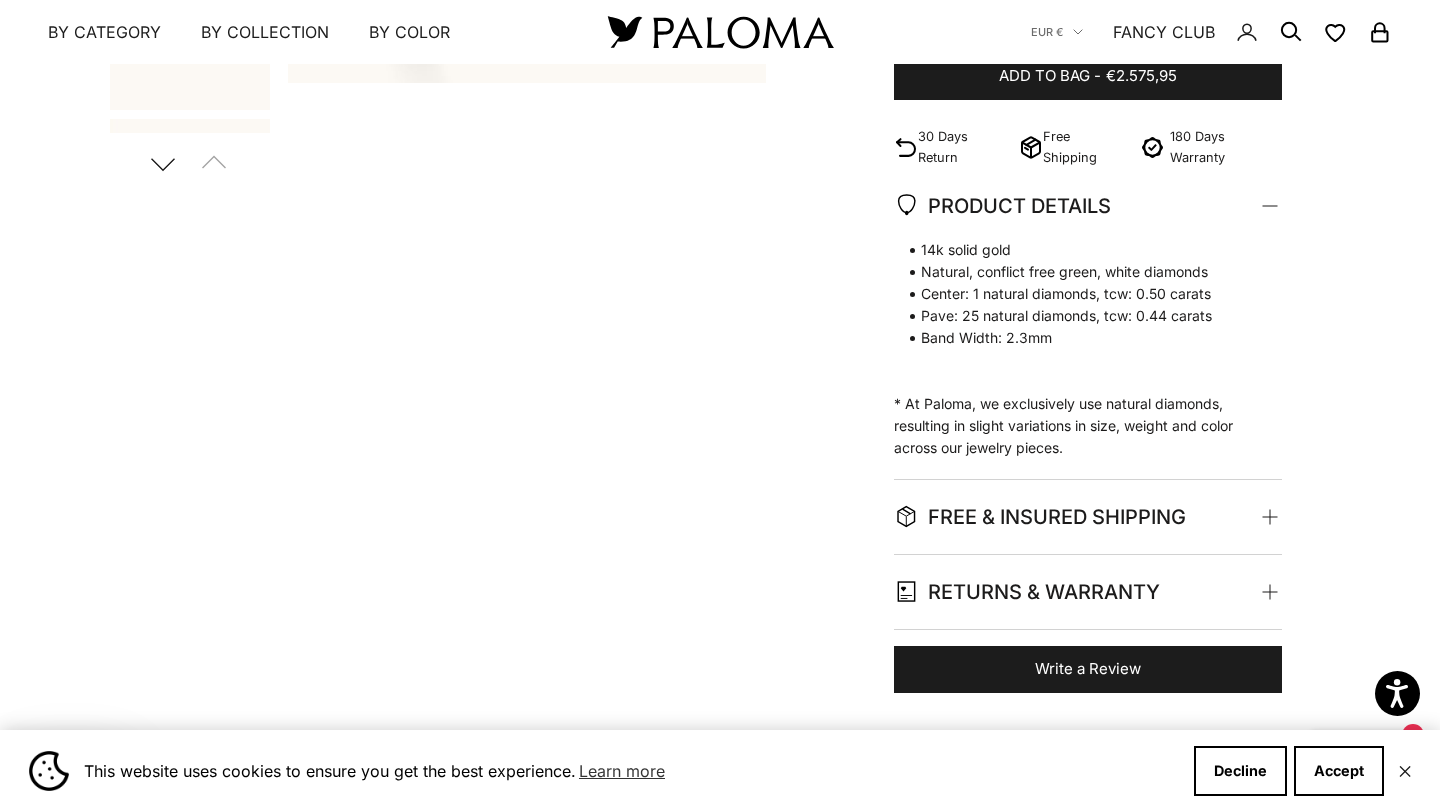 click on "FREE & INSURED SHIPPING" 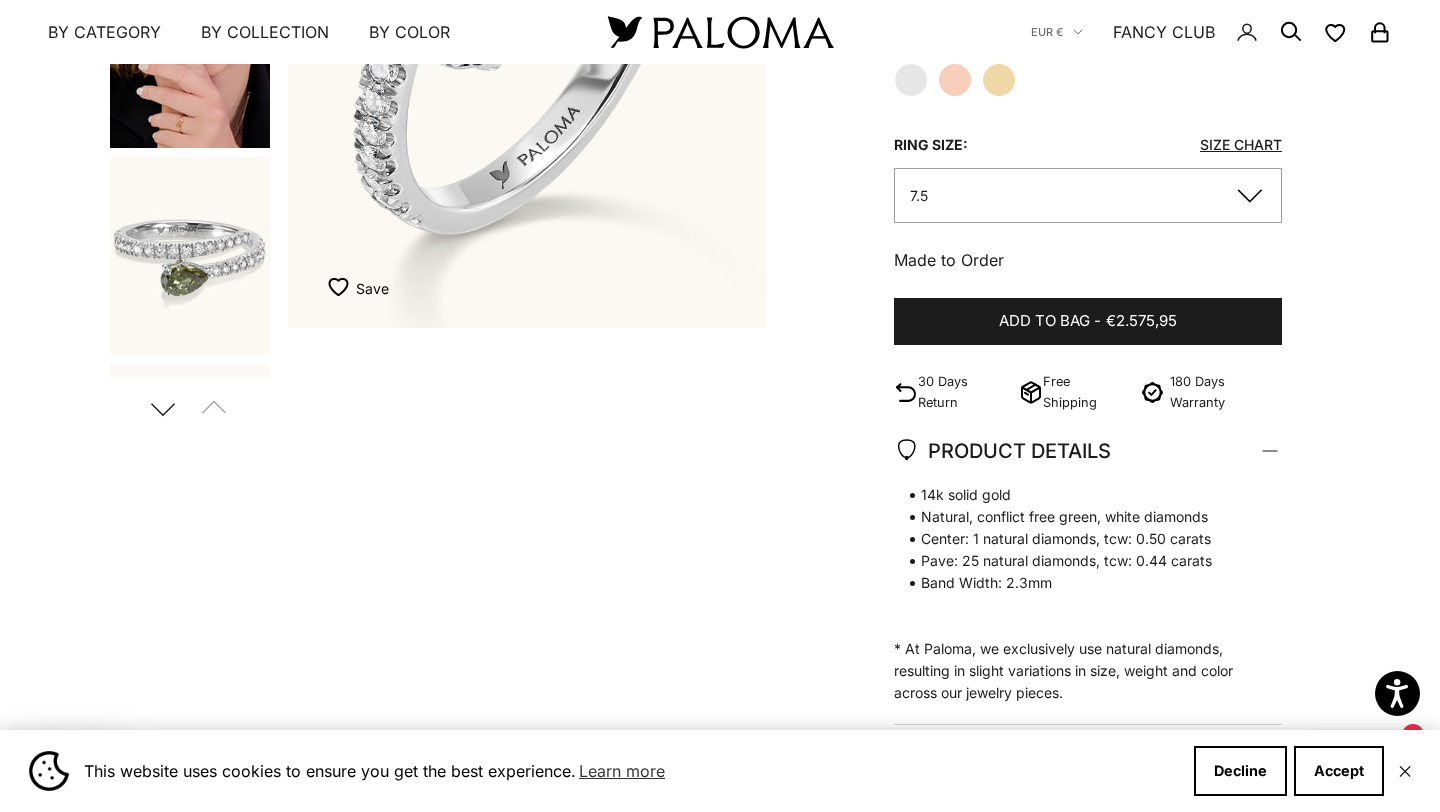 scroll, scrollTop: 375, scrollLeft: 0, axis: vertical 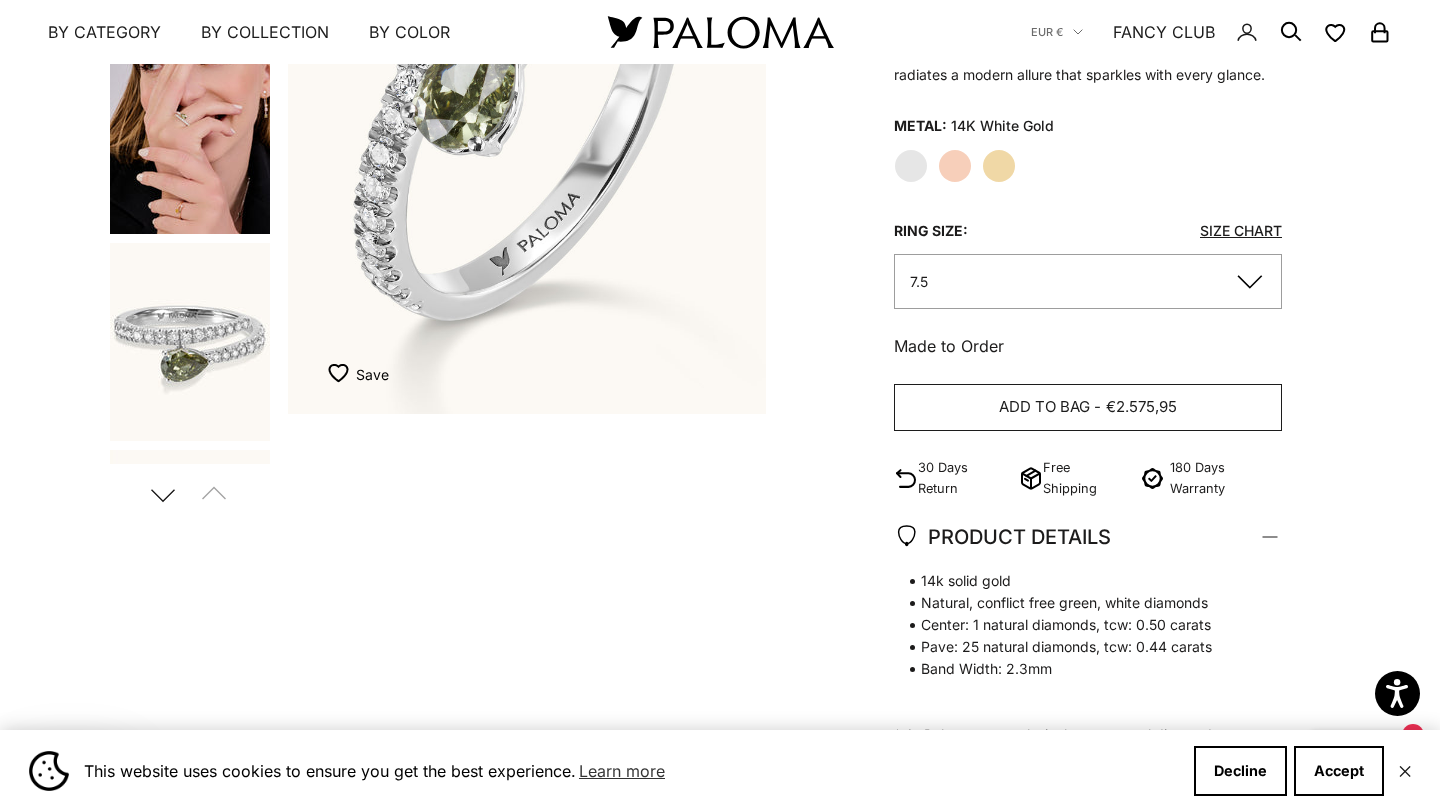 click on "Add to bag  -  €2.575,95" at bounding box center (1088, 408) 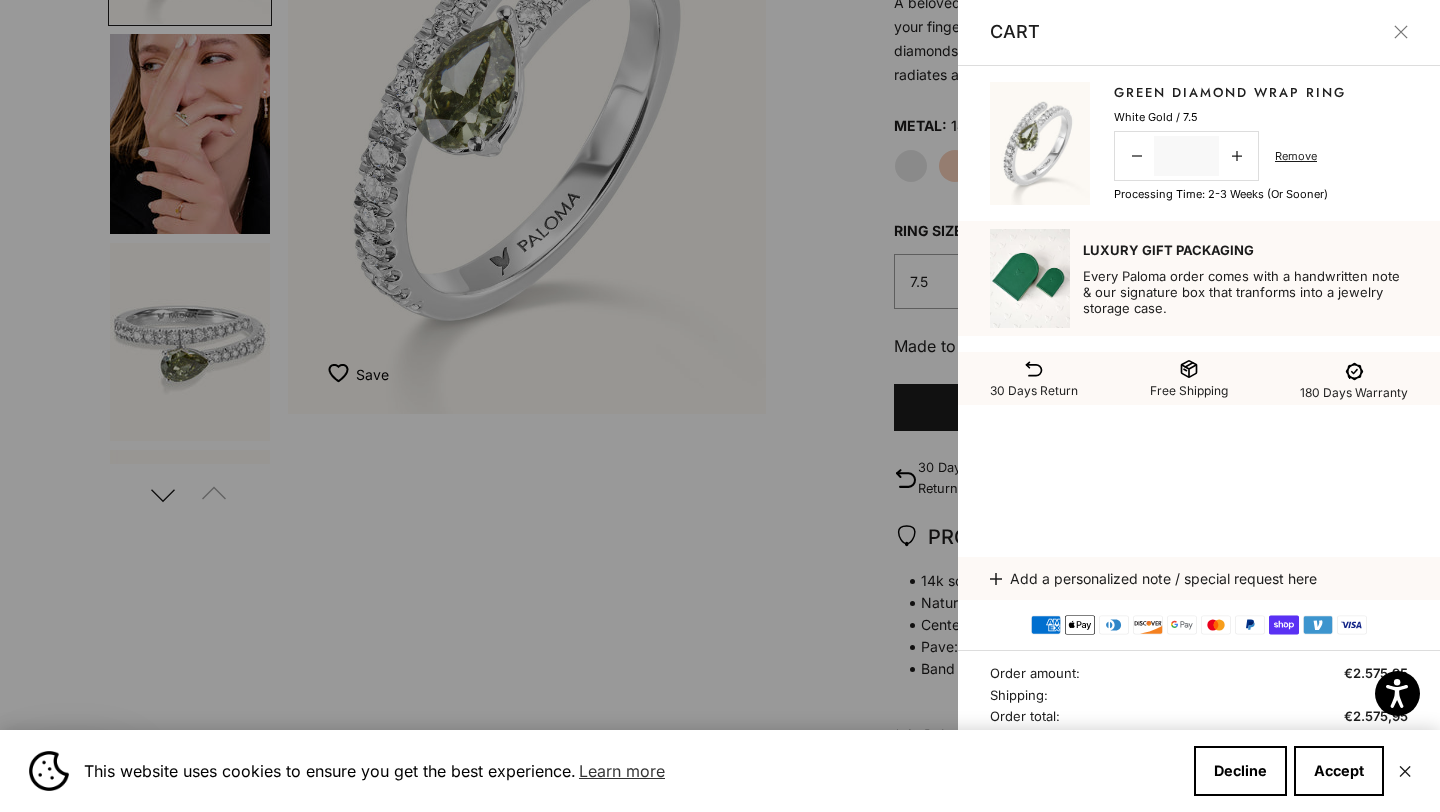 click at bounding box center [720, 406] 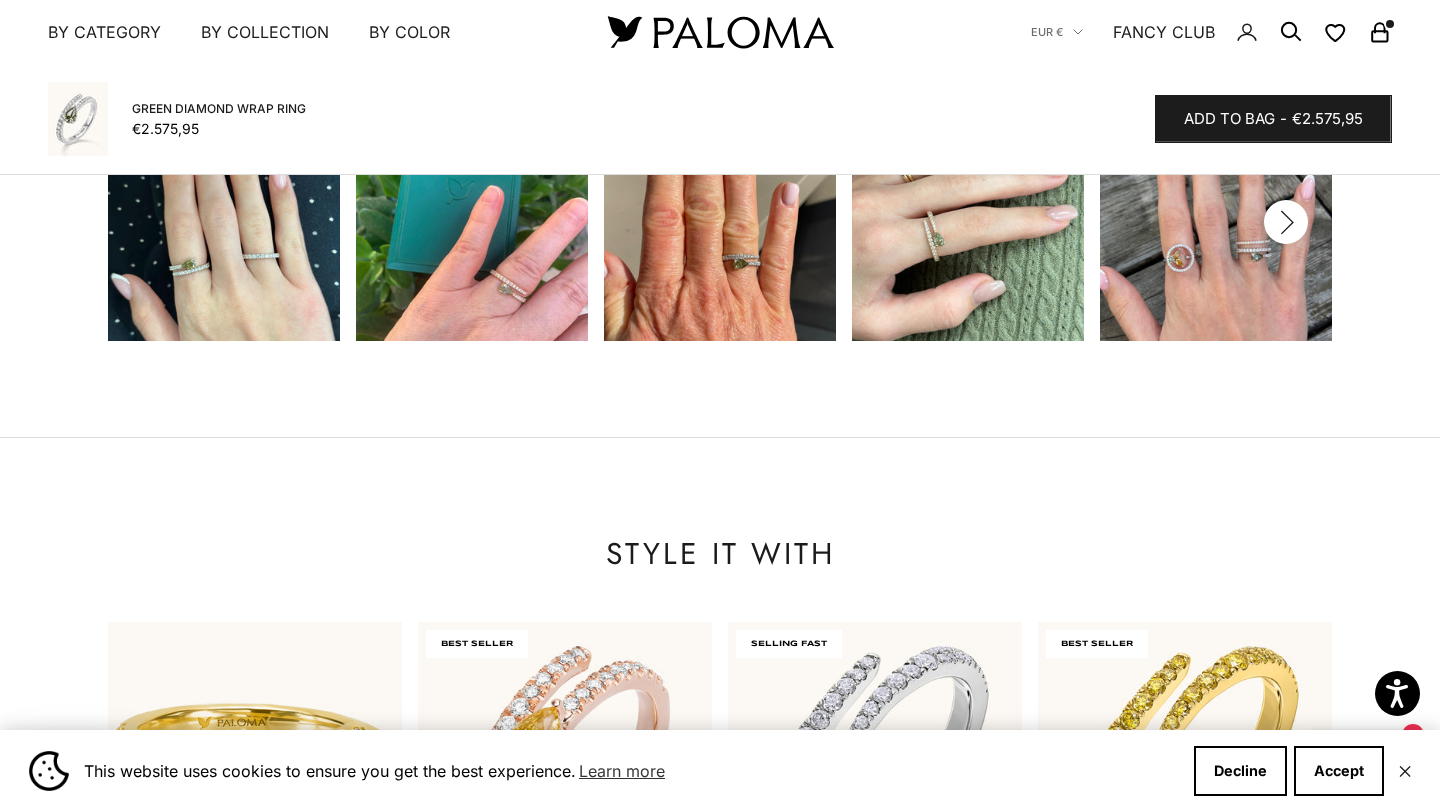 scroll, scrollTop: 2484, scrollLeft: 0, axis: vertical 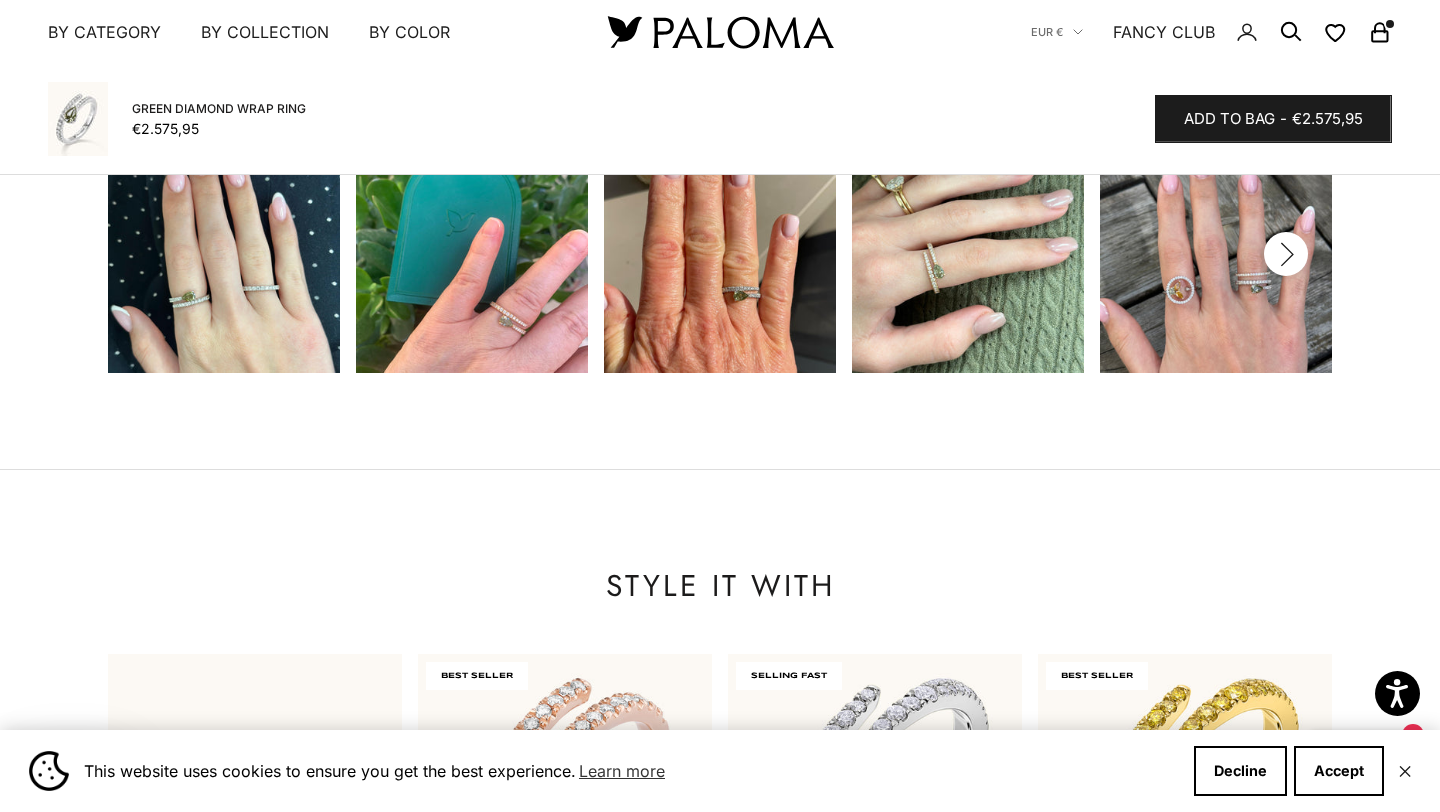click at bounding box center [224, 257] 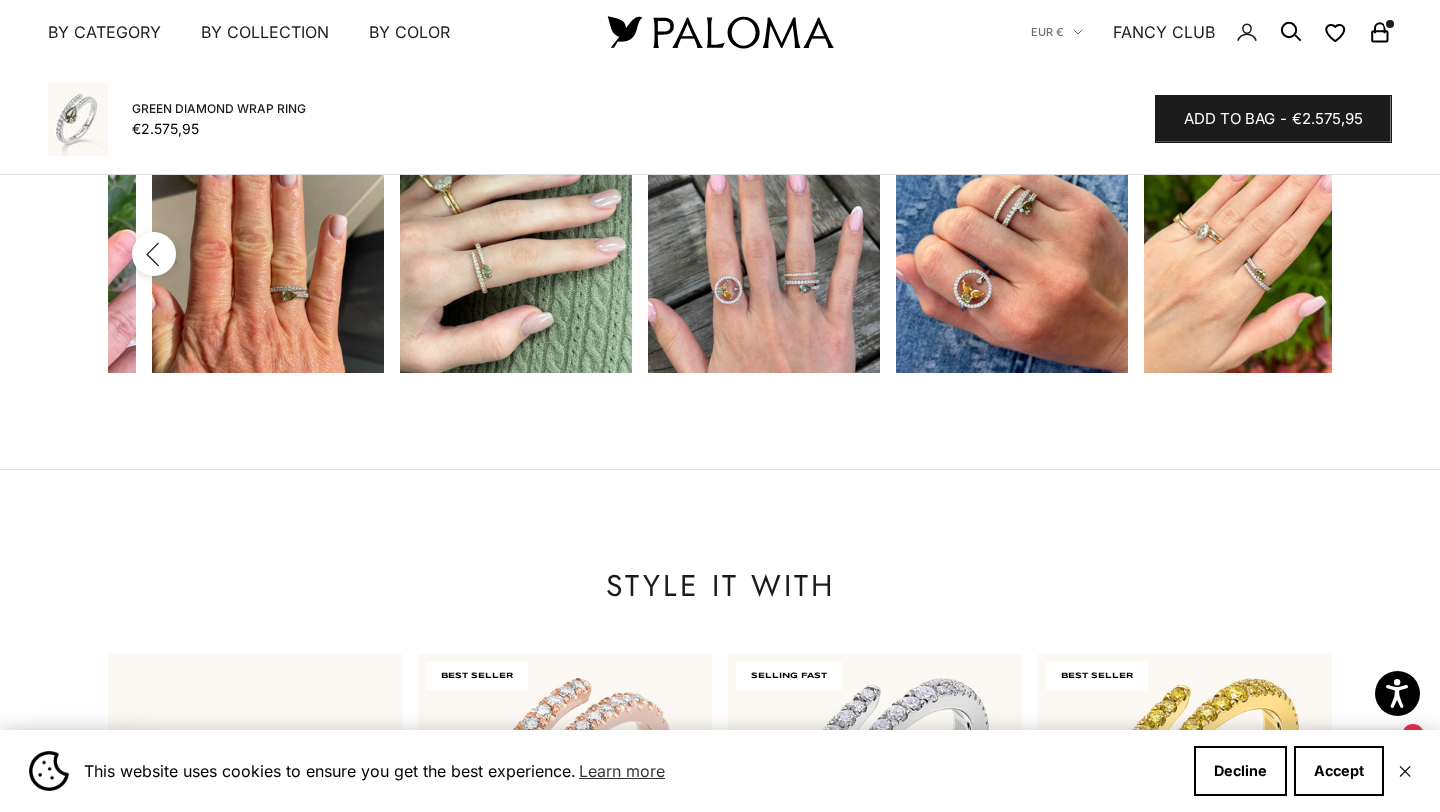 scroll, scrollTop: 0, scrollLeft: 496, axis: horizontal 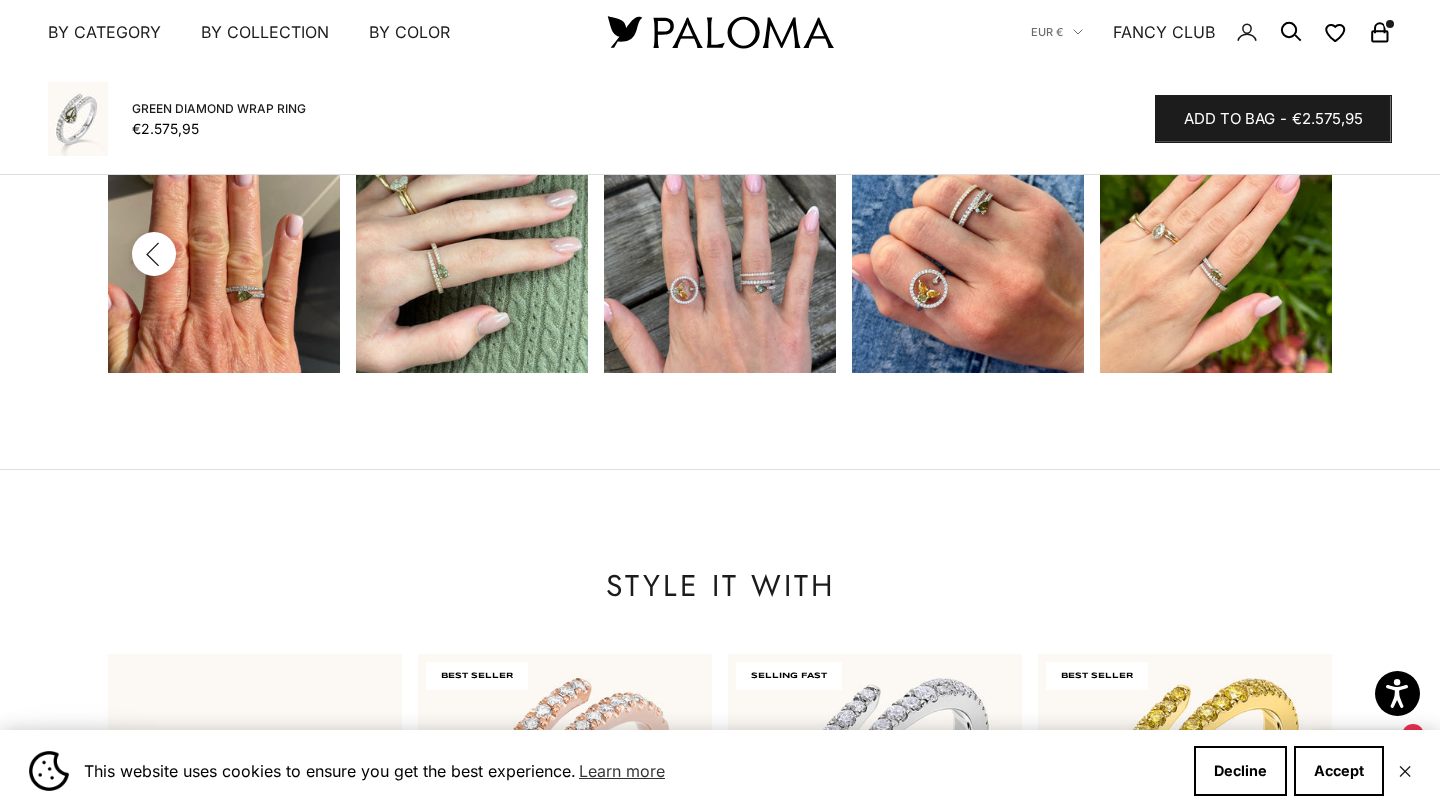 click at bounding box center (1216, 257) 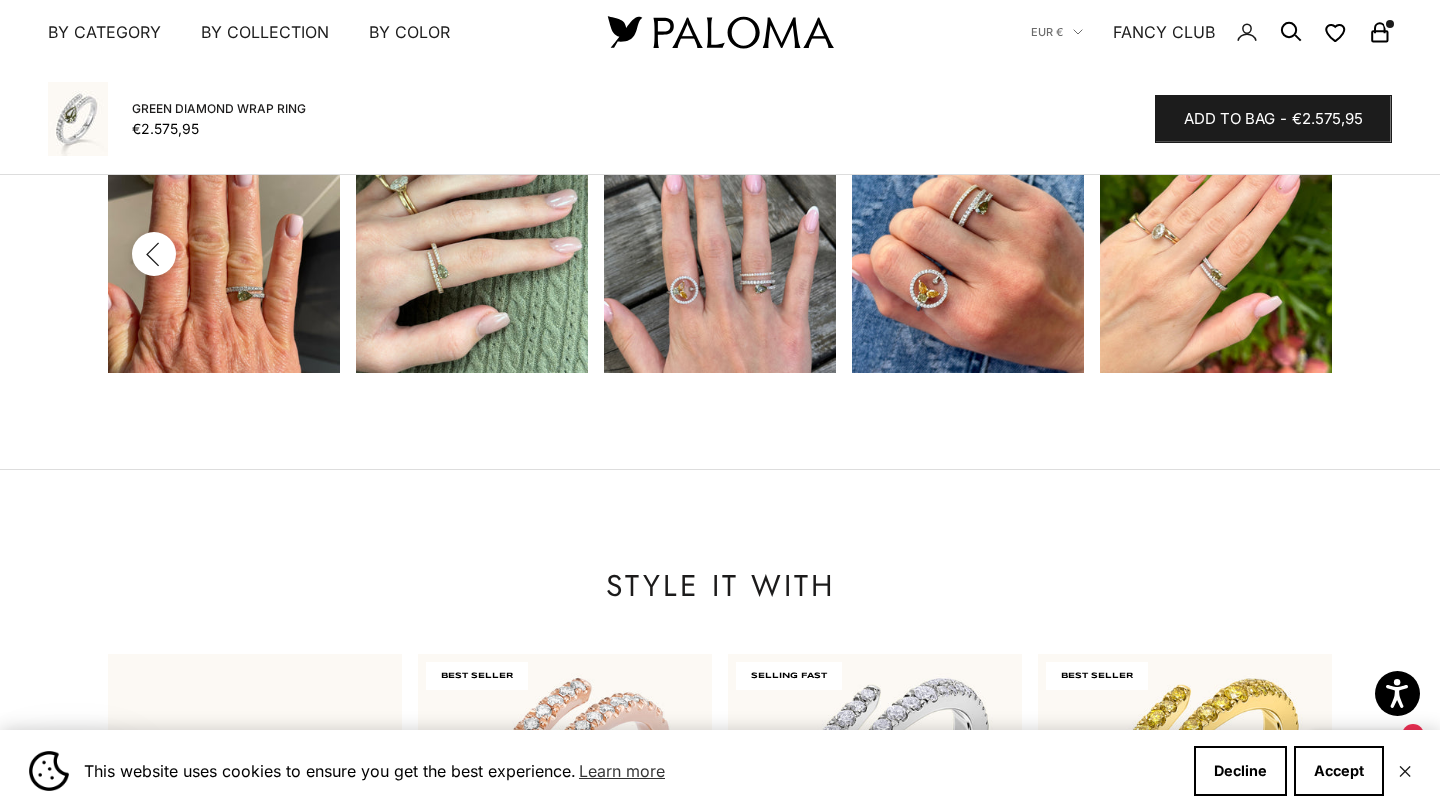click at bounding box center (224, 257) 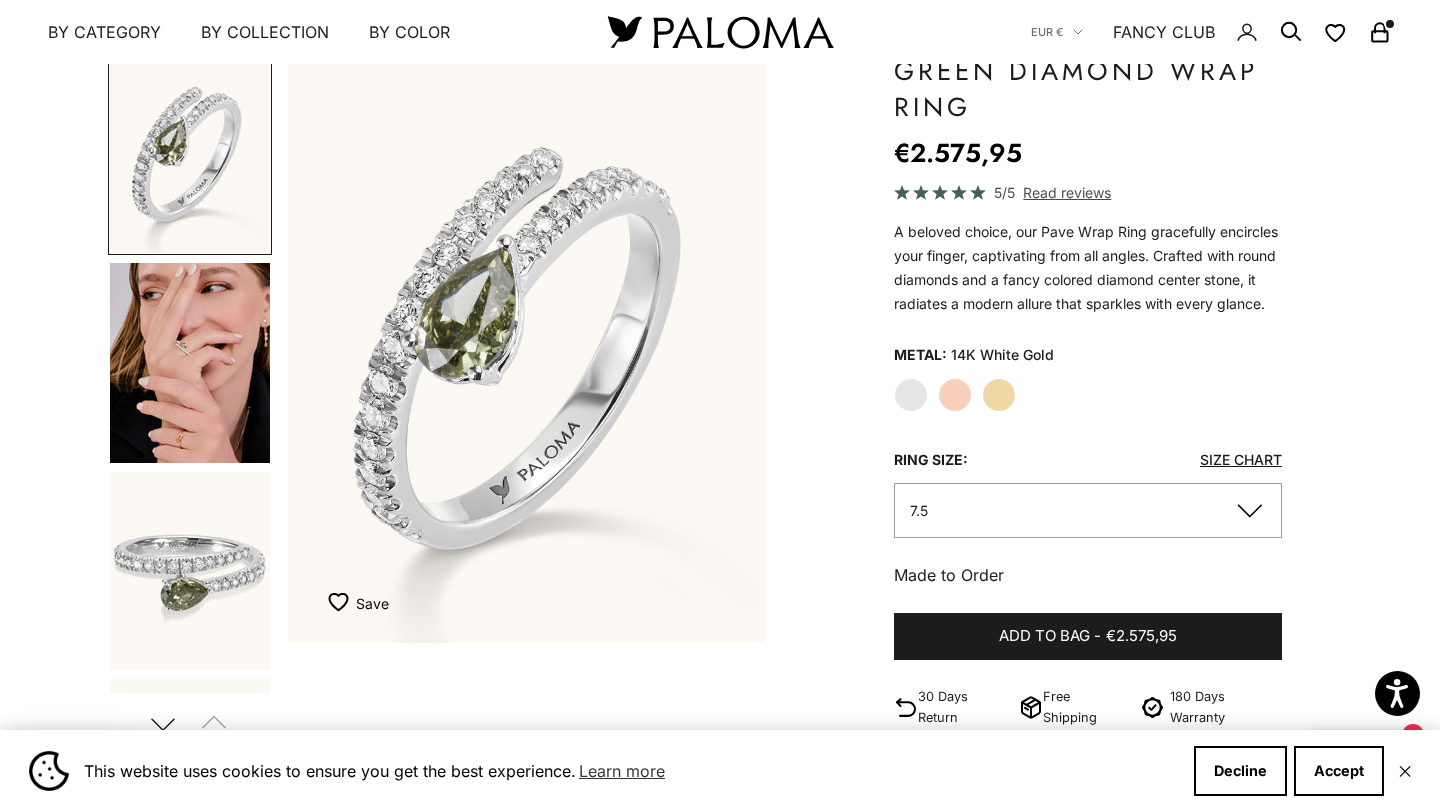 scroll, scrollTop: 143, scrollLeft: 0, axis: vertical 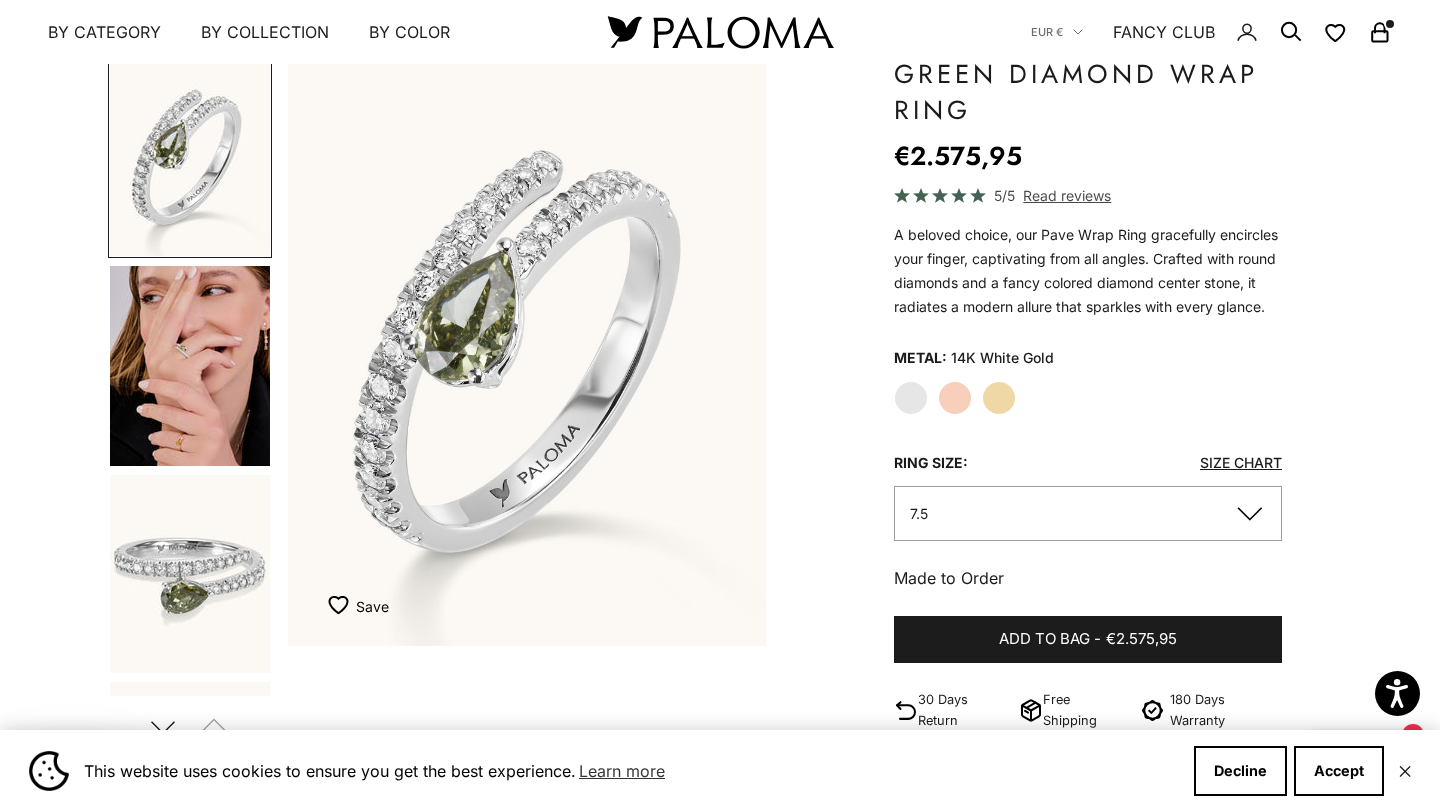 click at bounding box center (190, 366) 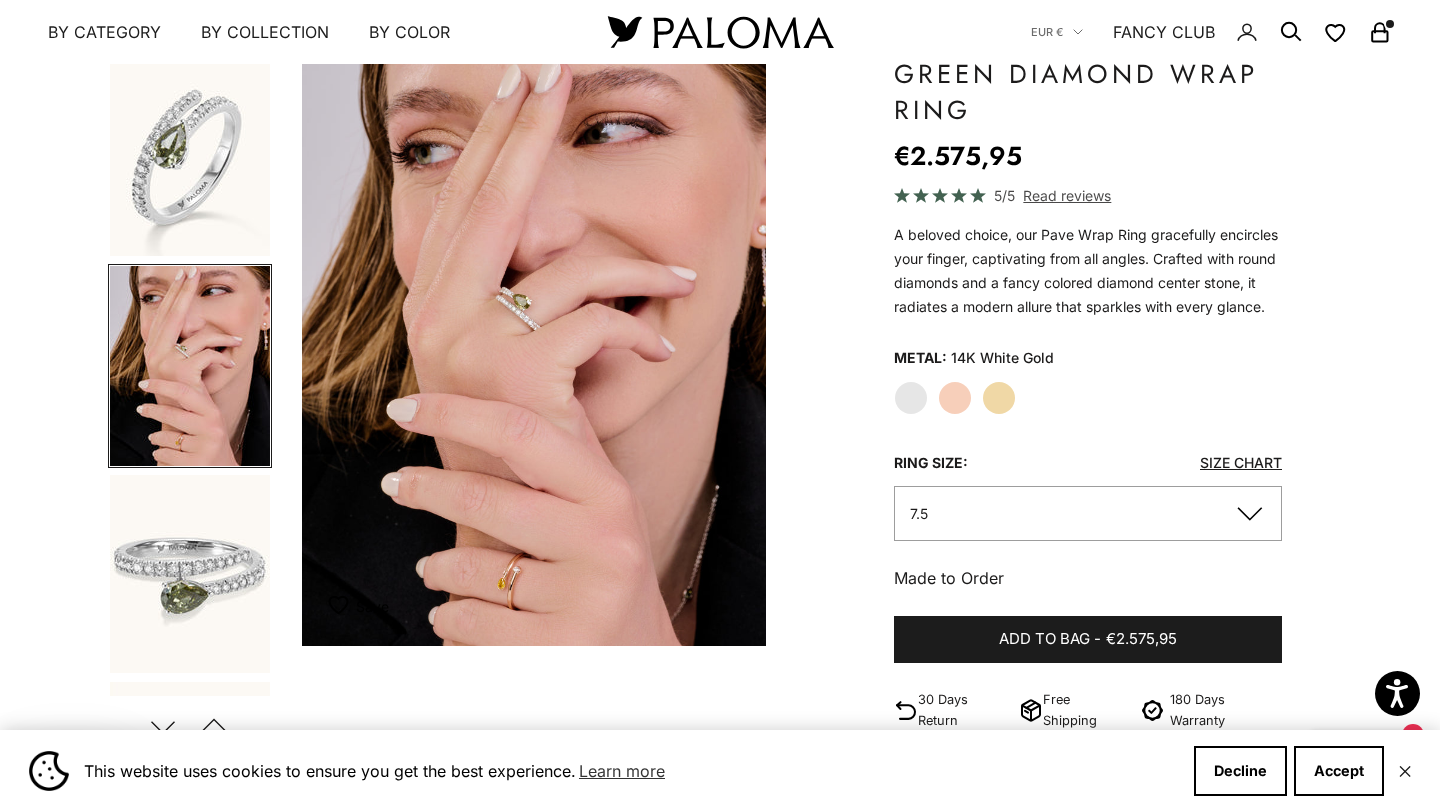 scroll, scrollTop: 0, scrollLeft: 501, axis: horizontal 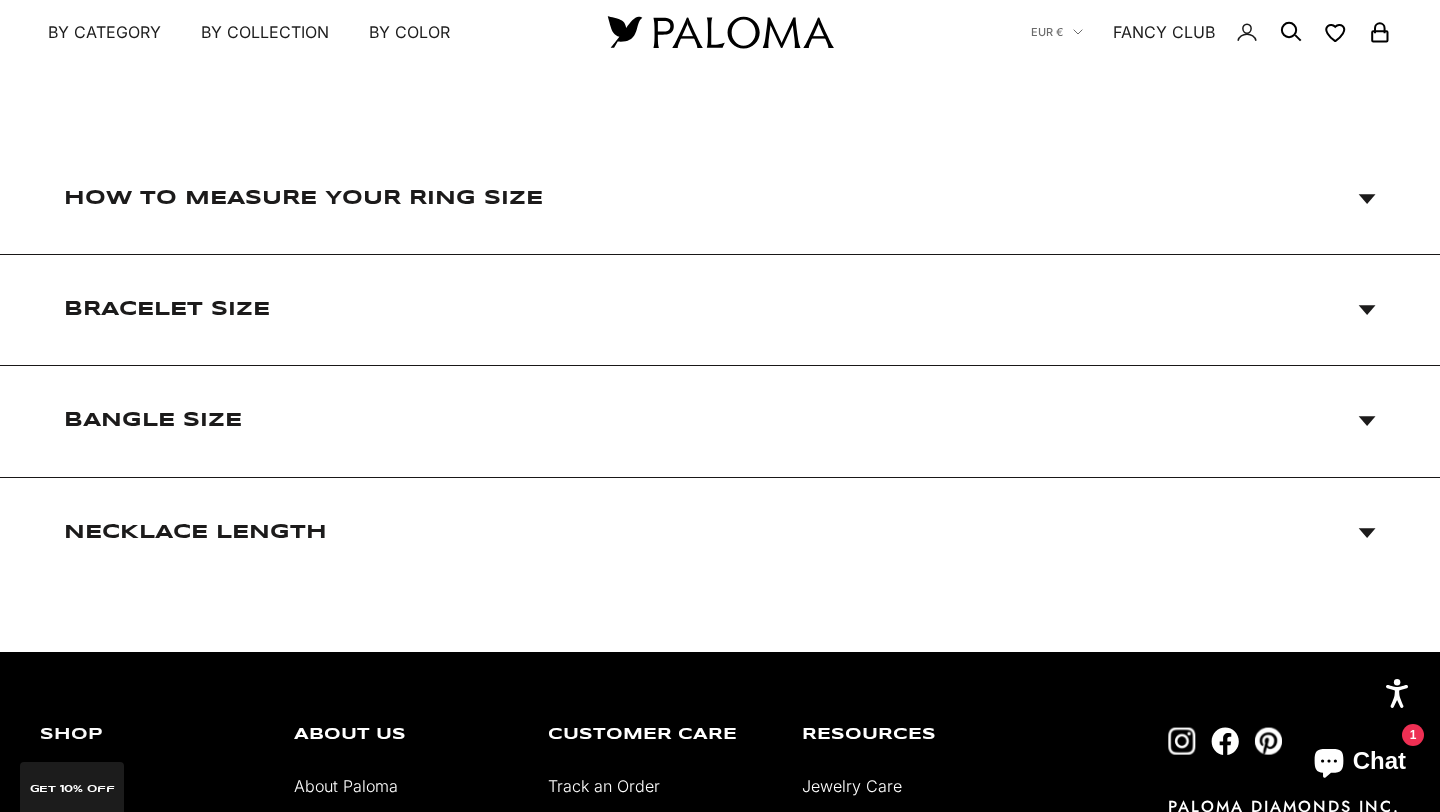 click on "How to Measure Your Ring Size" at bounding box center [720, 198] 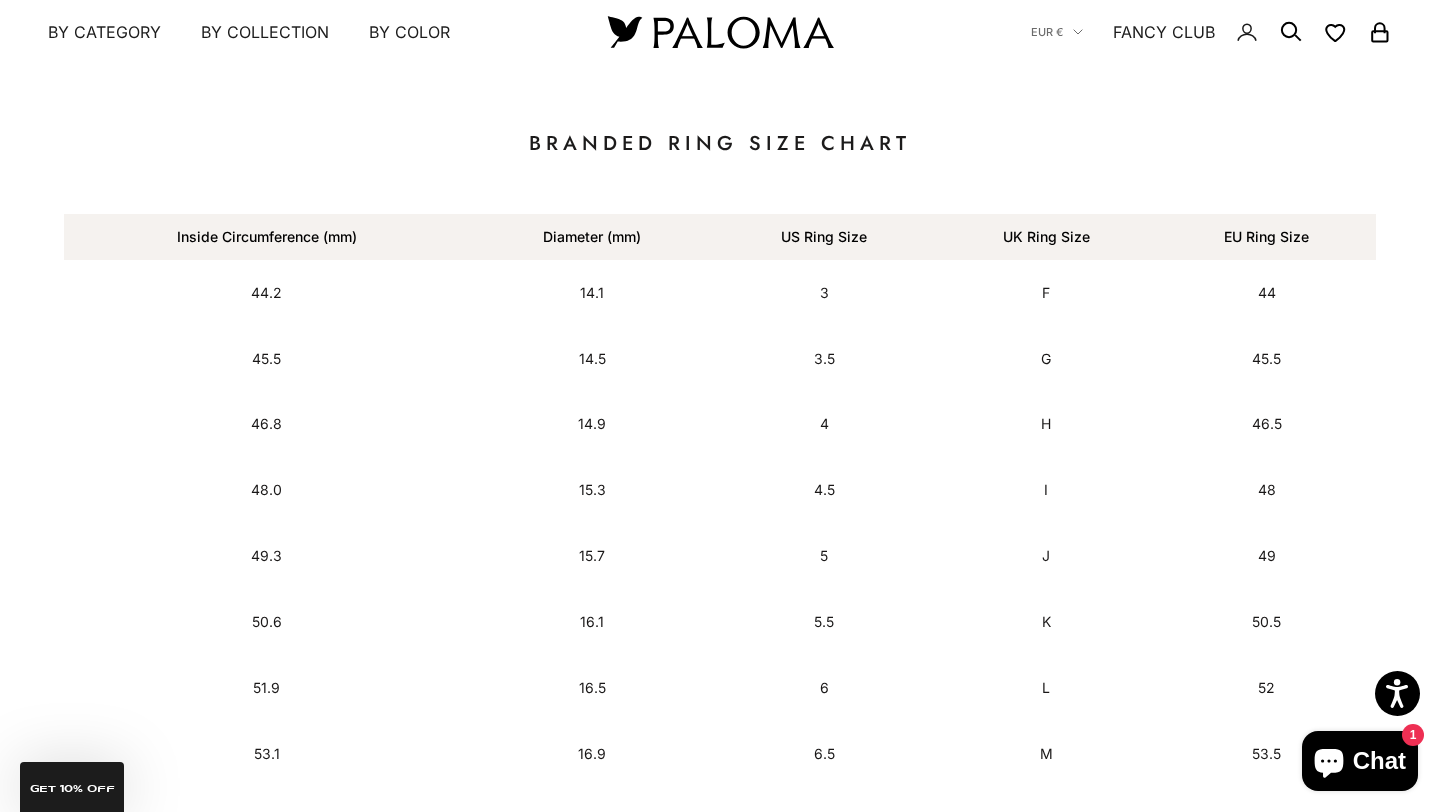 scroll, scrollTop: 1324, scrollLeft: 0, axis: vertical 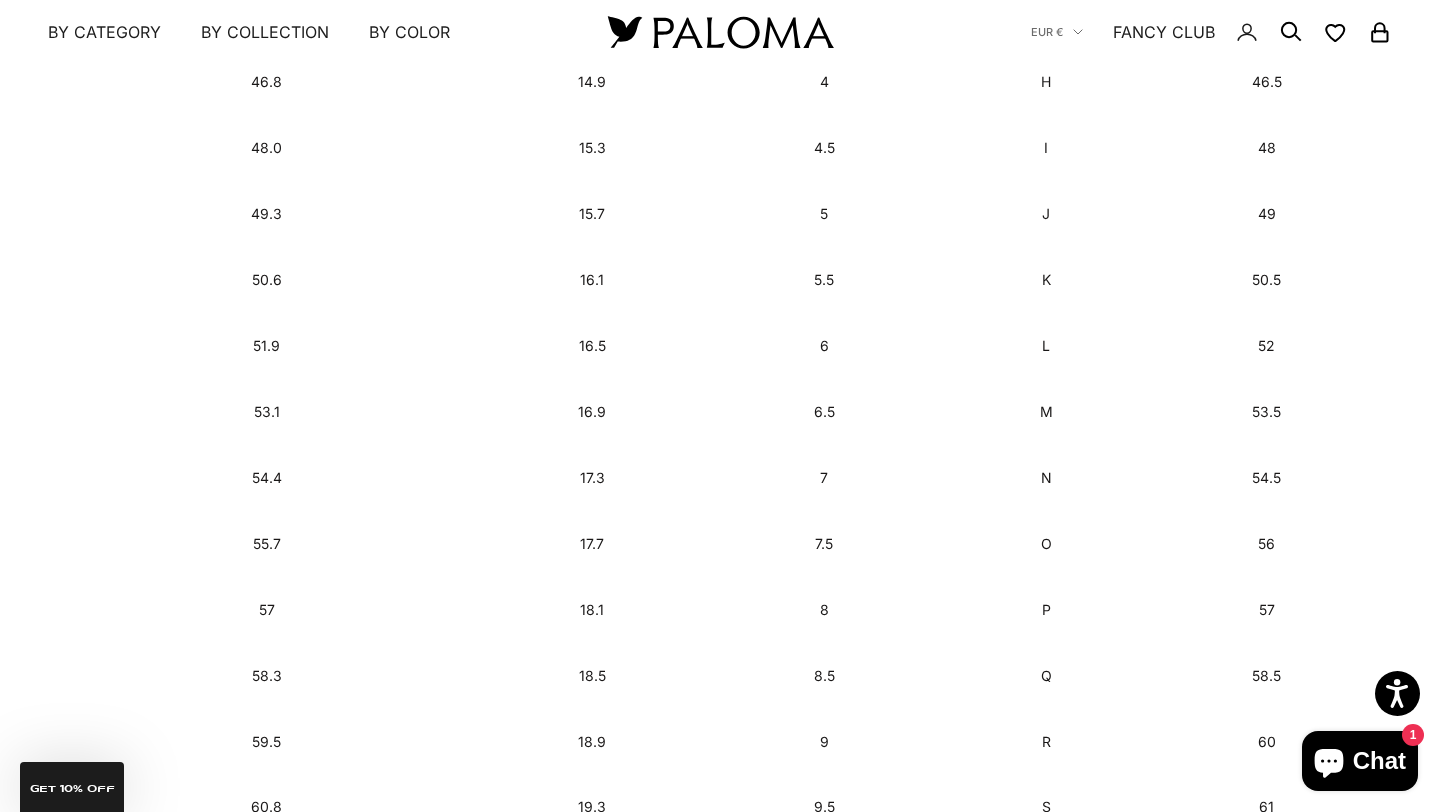 click on "M" at bounding box center [1046, 412] 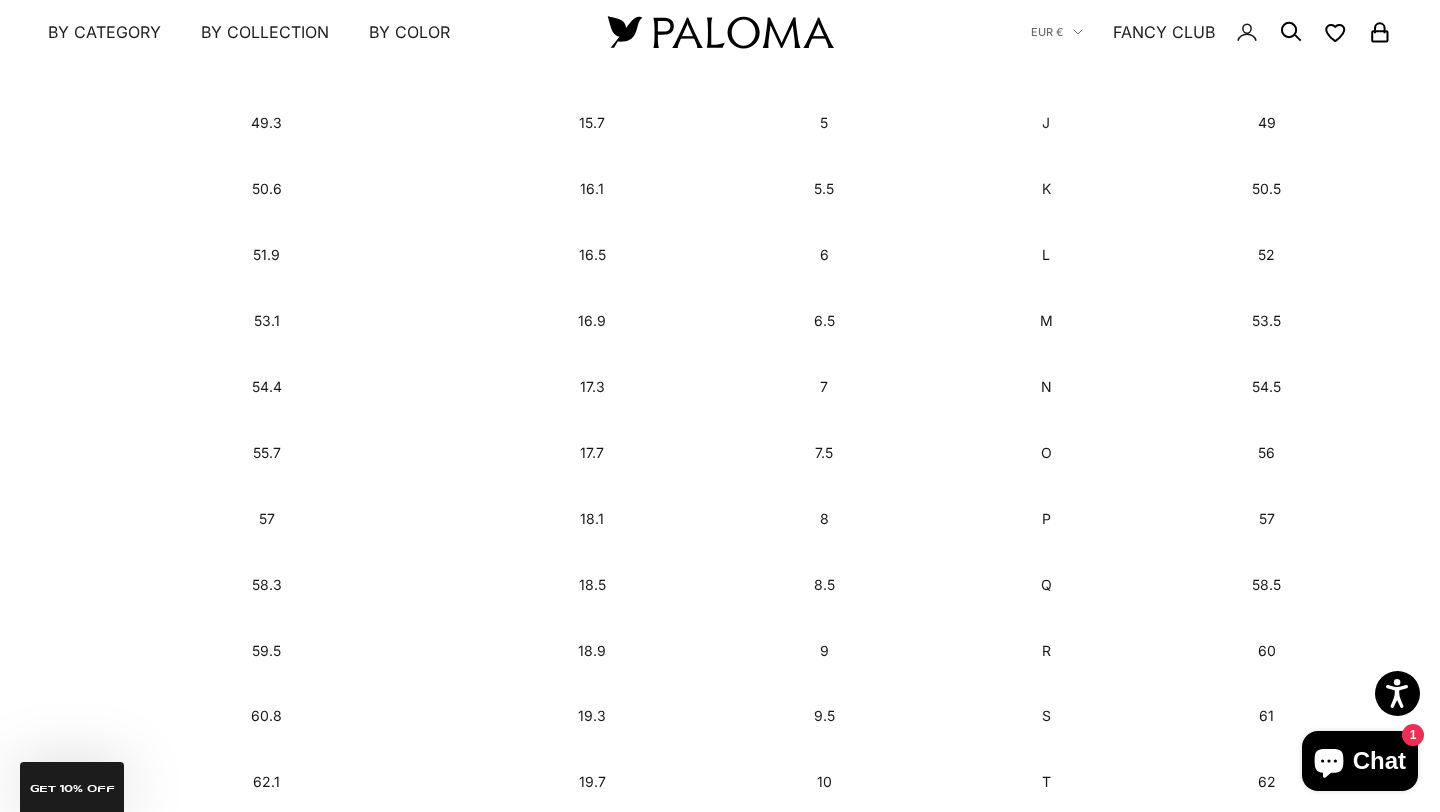 scroll, scrollTop: 1425, scrollLeft: 0, axis: vertical 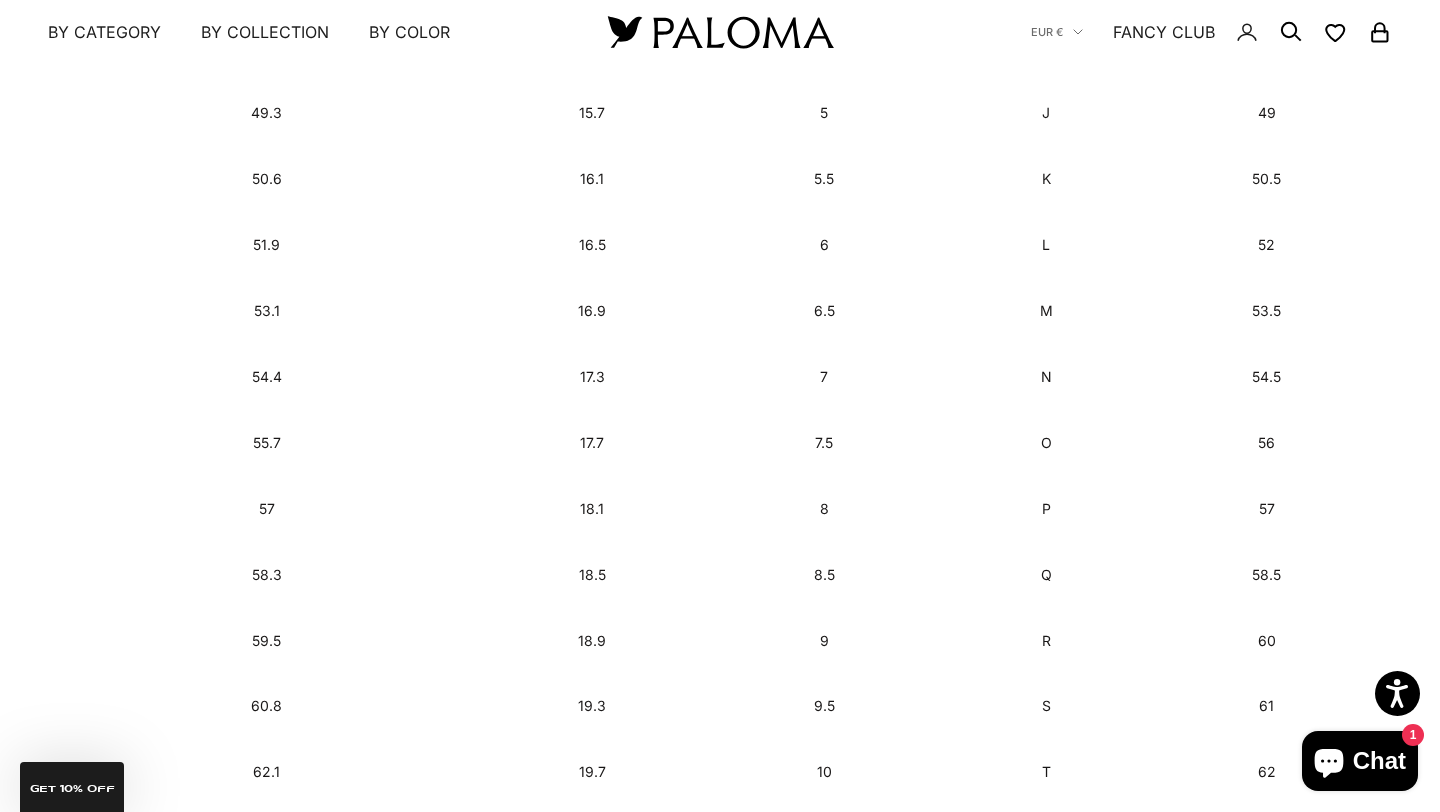 click on "56" at bounding box center [1266, 443] 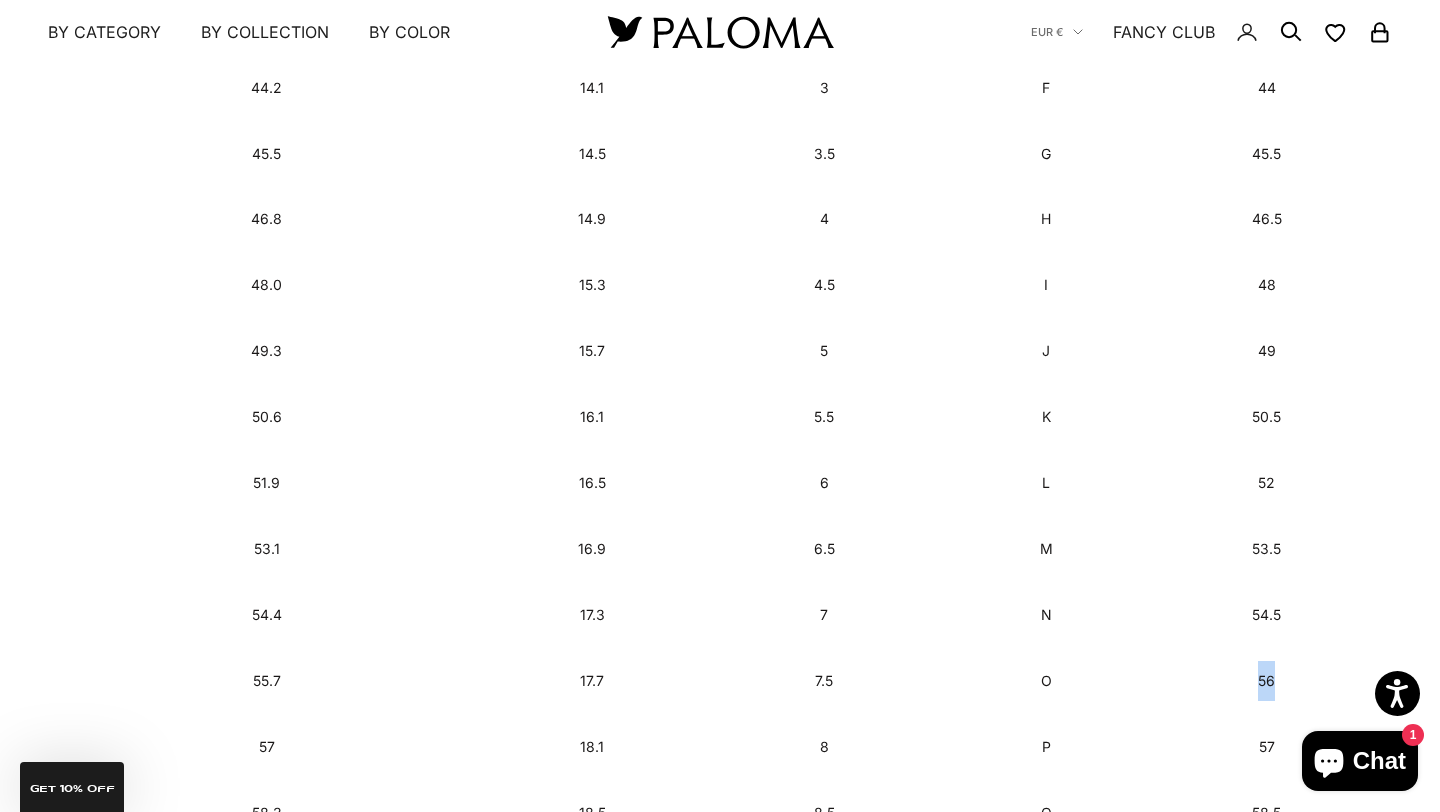 scroll, scrollTop: 1227, scrollLeft: 0, axis: vertical 